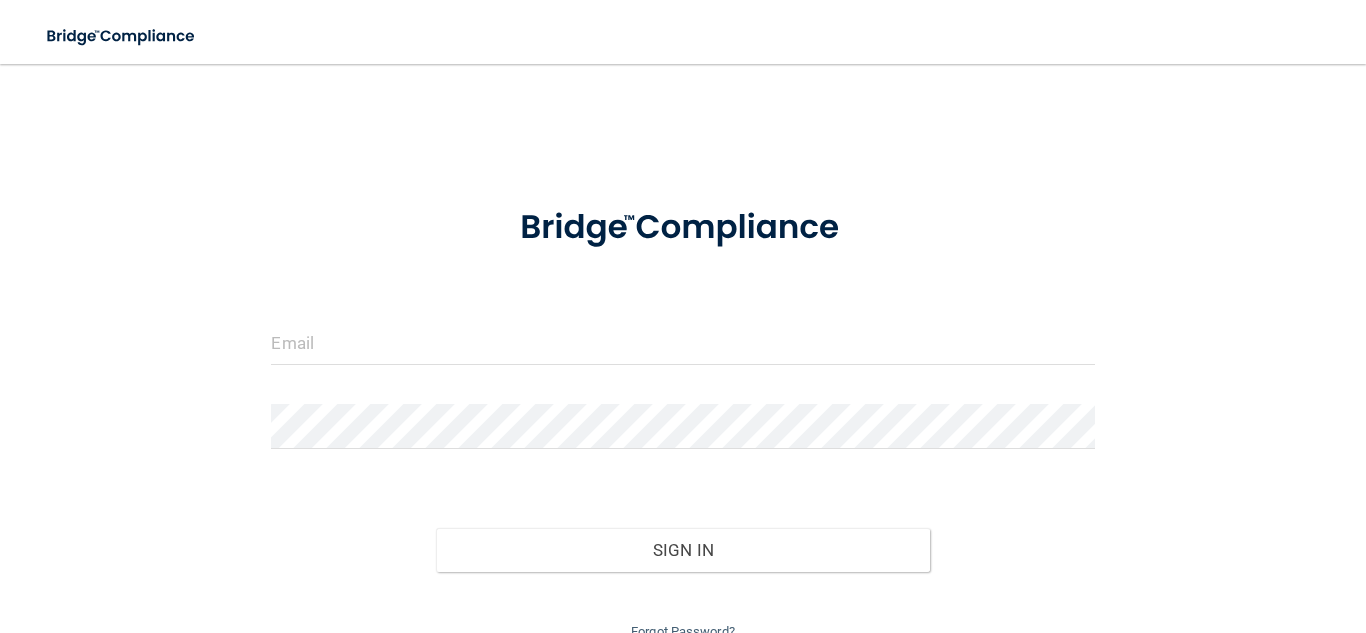 scroll, scrollTop: 0, scrollLeft: 0, axis: both 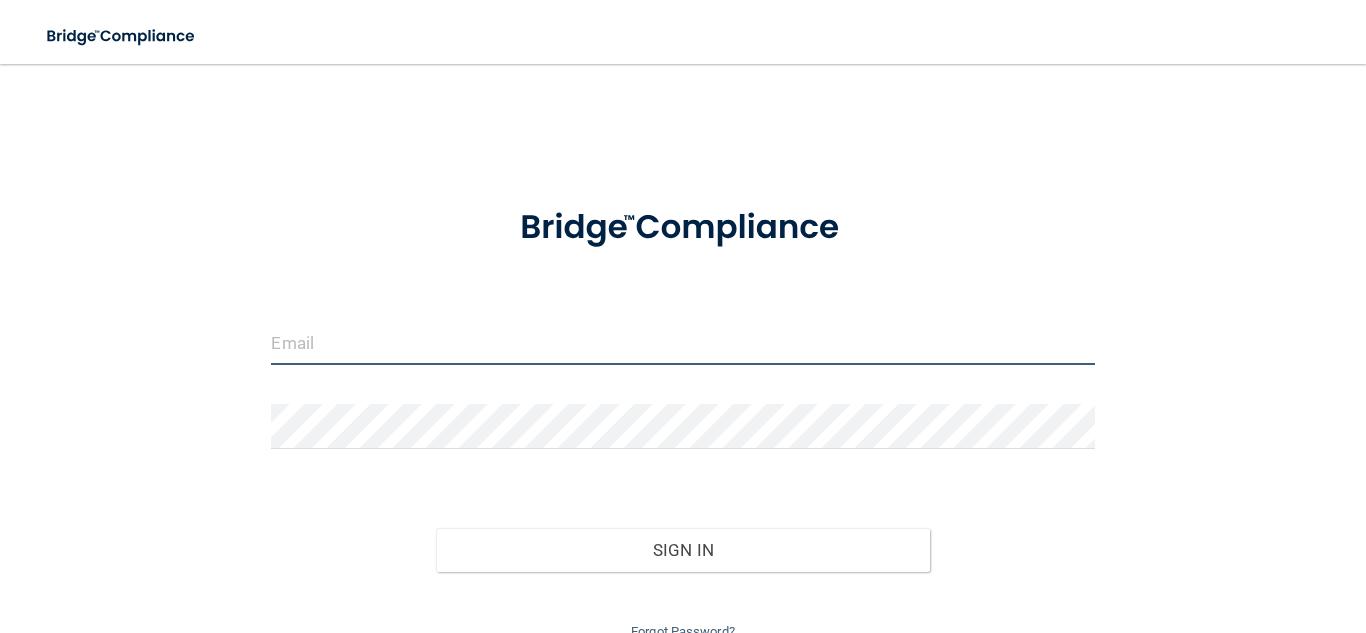 click at bounding box center [682, 342] 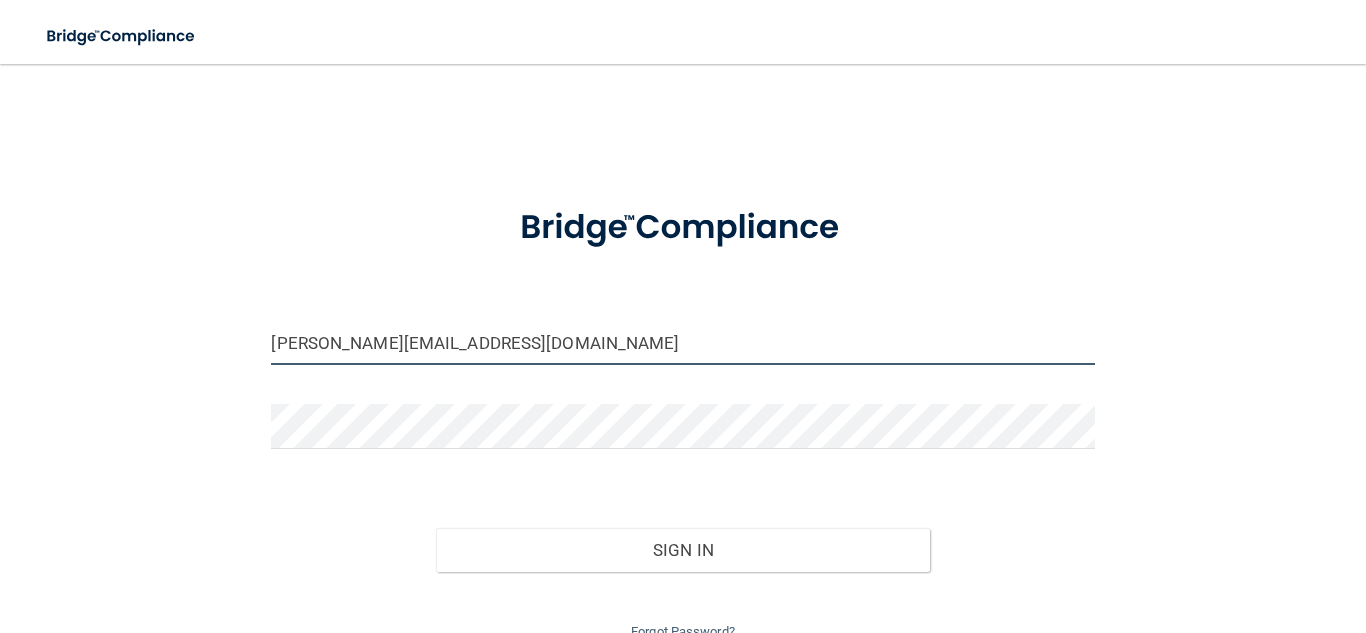 type on "[PERSON_NAME][EMAIL_ADDRESS][DOMAIN_NAME]" 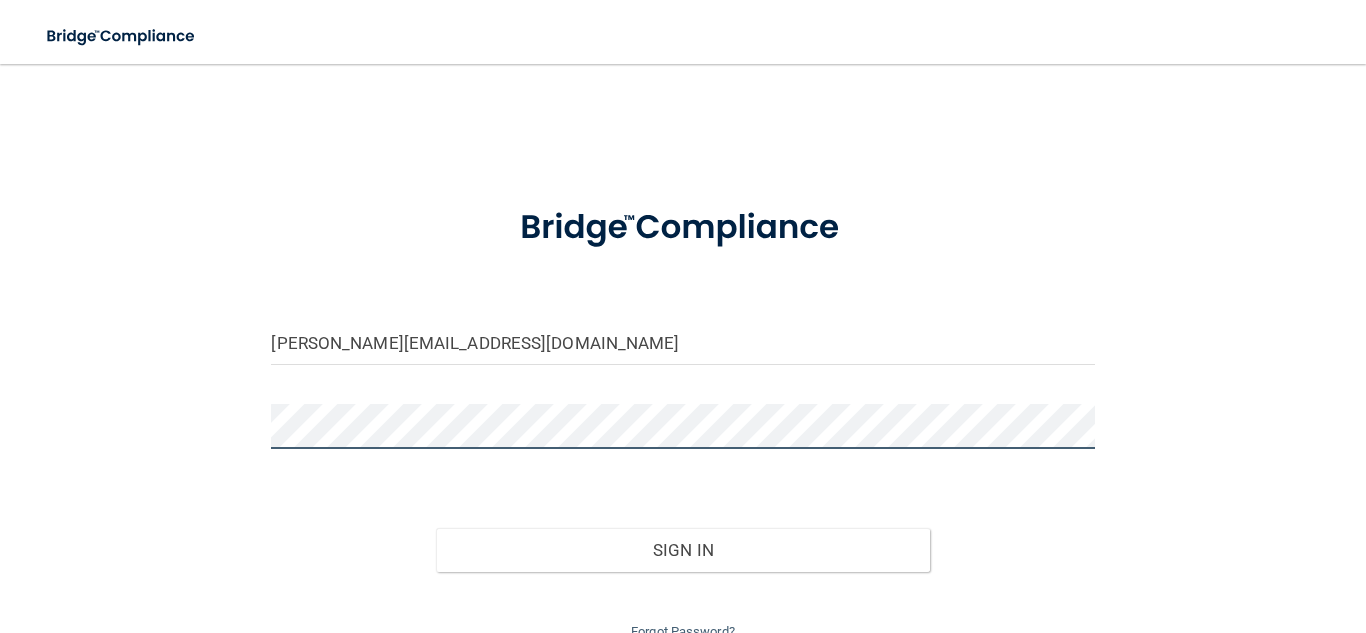 click on "Sign In" at bounding box center (683, 550) 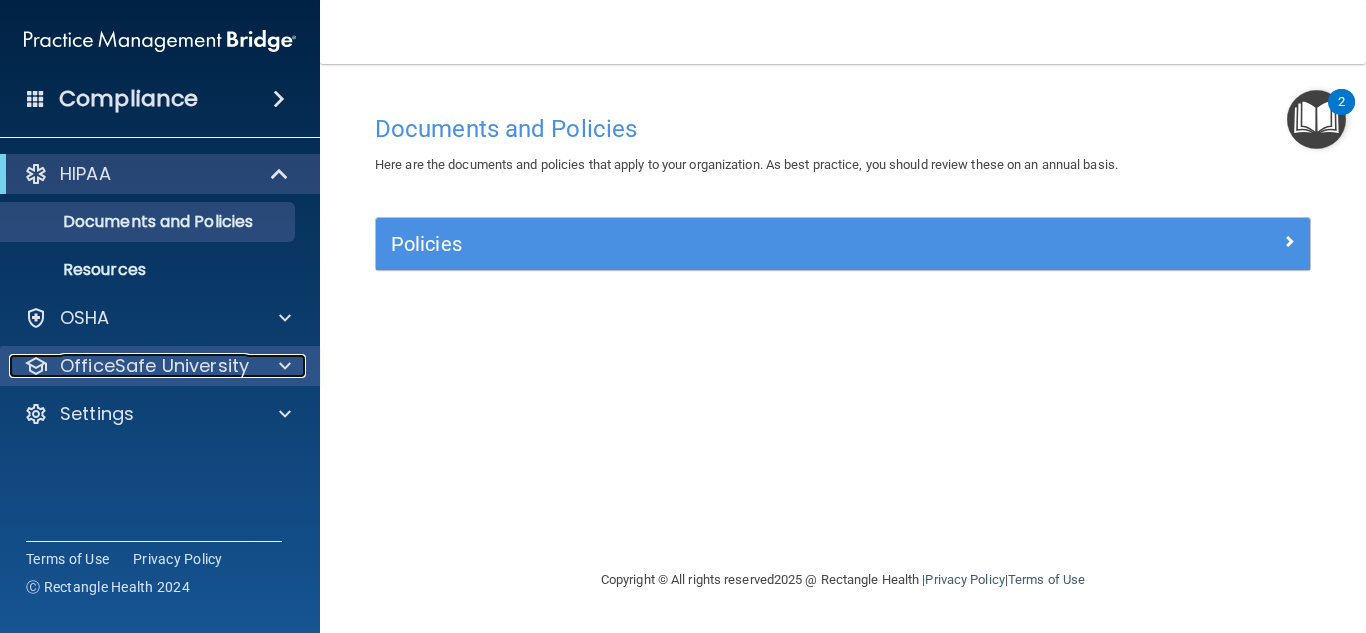 click on "OfficeSafe University" at bounding box center [154, 366] 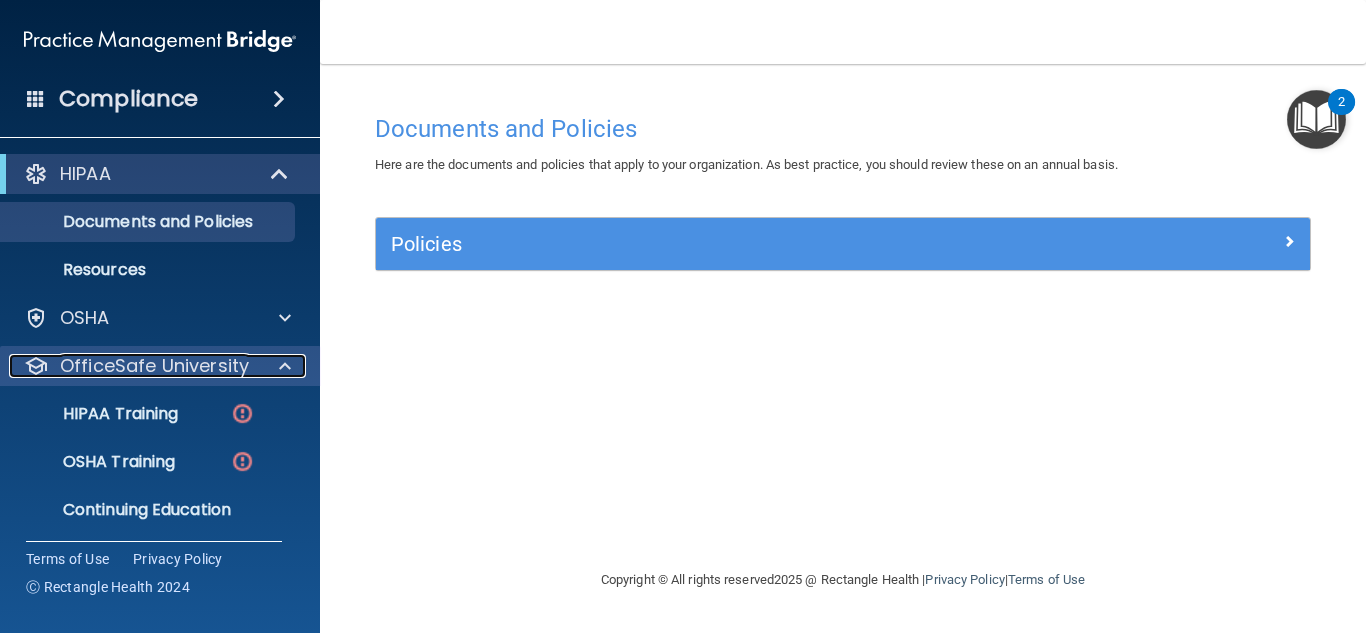 click on "OfficeSafe University" at bounding box center (154, 366) 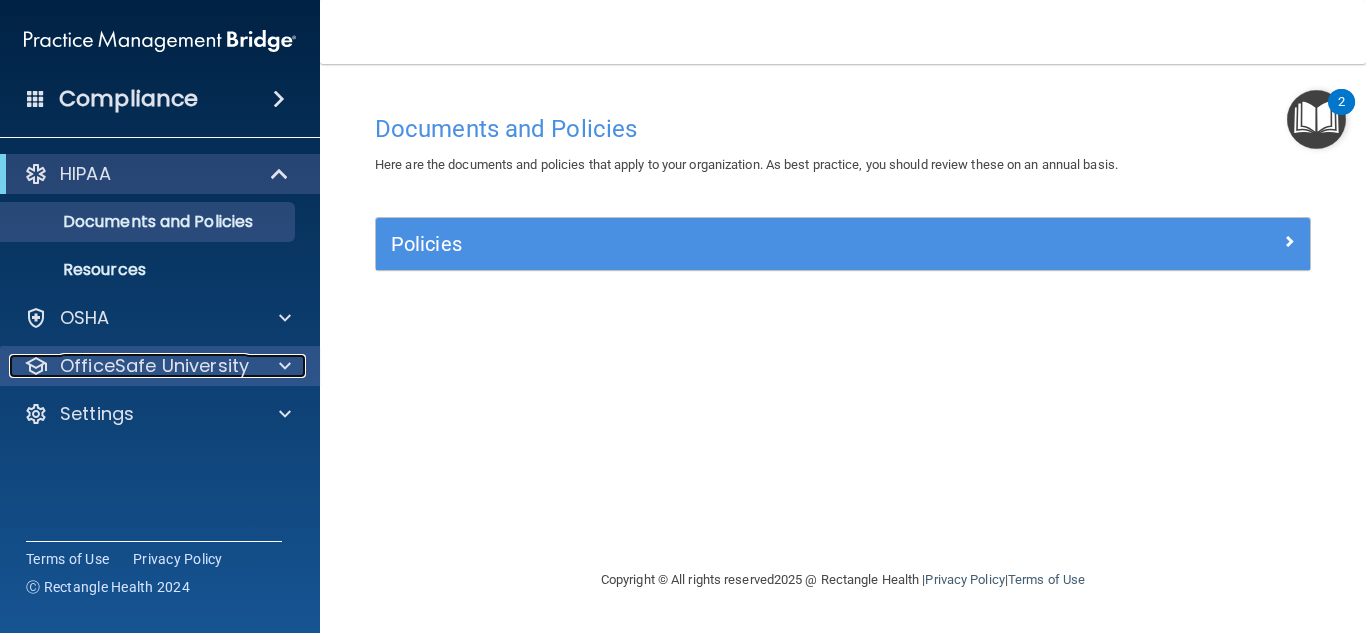 click on "OfficeSafe University" at bounding box center [154, 366] 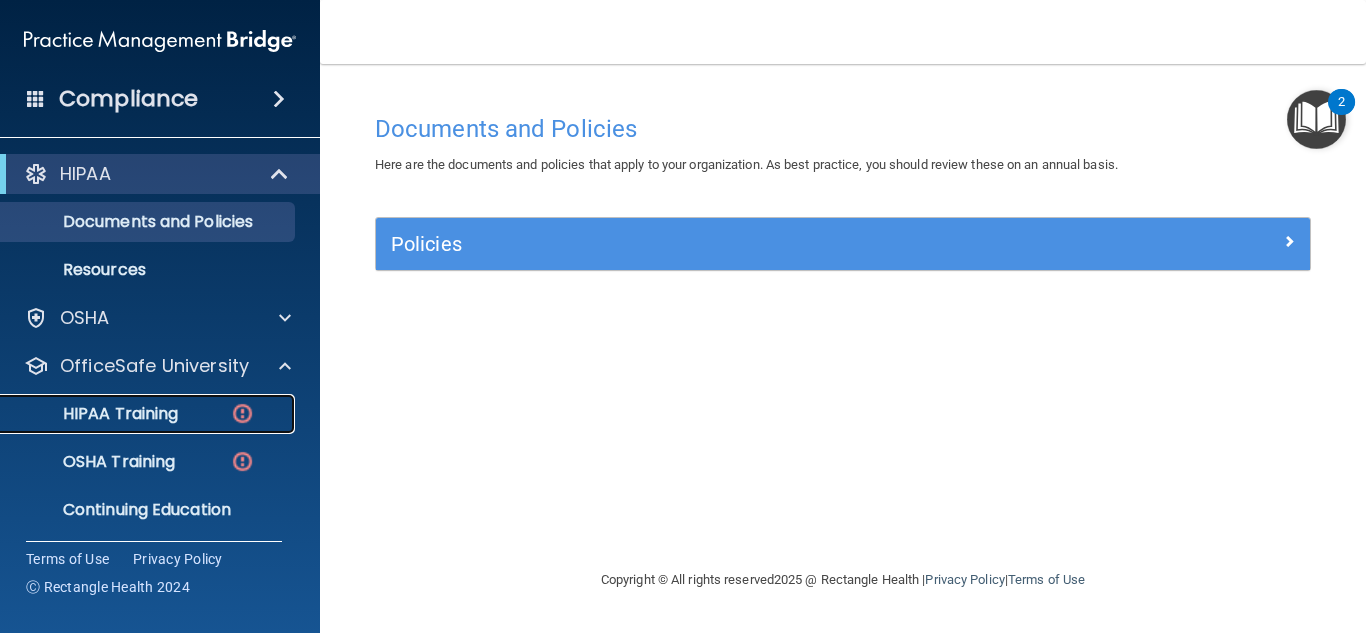 click on "HIPAA Training" at bounding box center [149, 414] 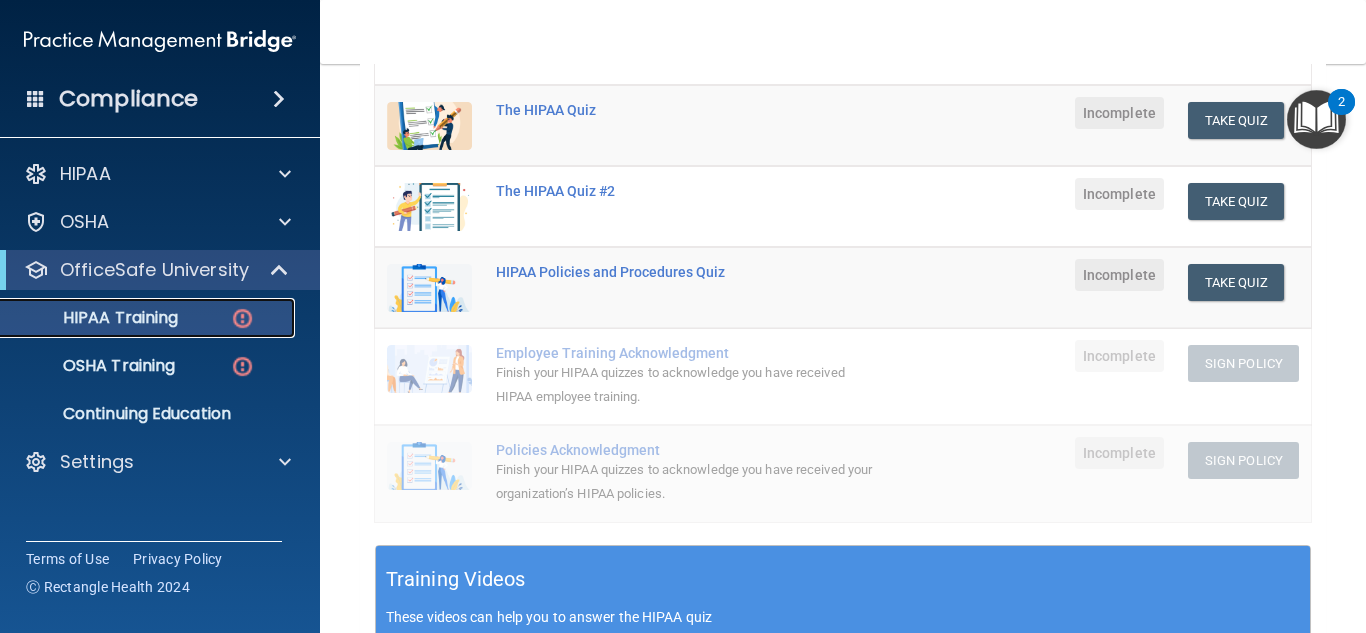 scroll, scrollTop: 240, scrollLeft: 0, axis: vertical 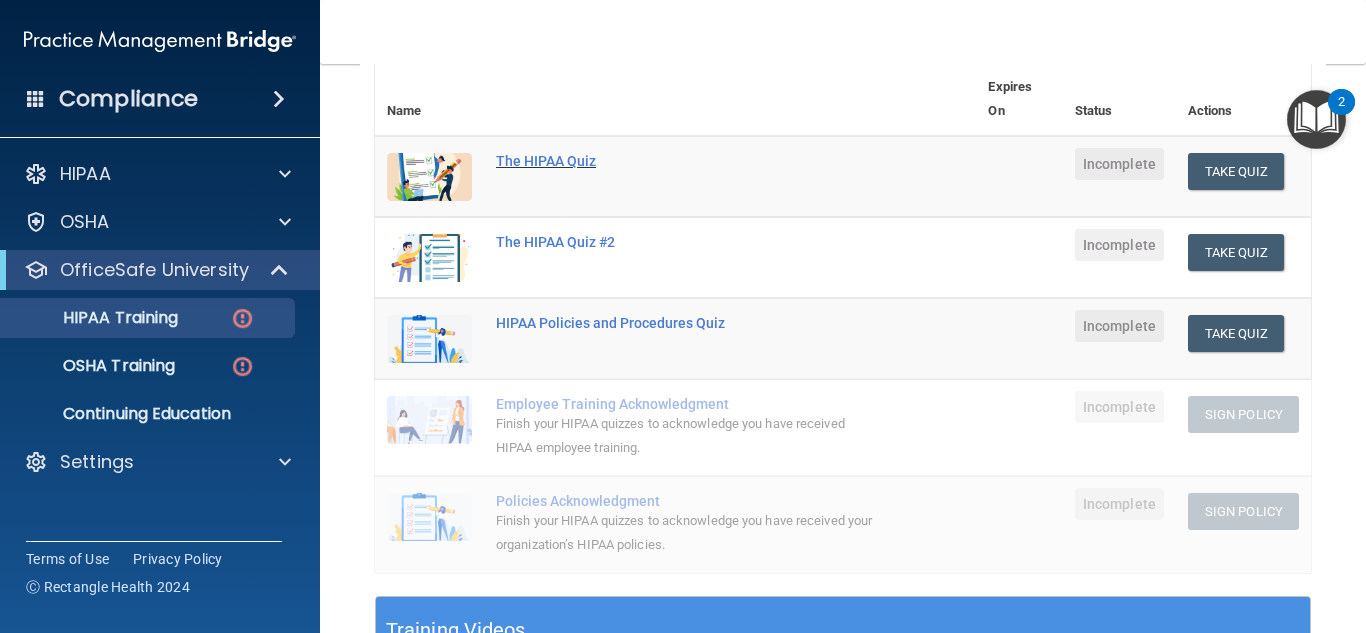 click on "The HIPAA Quiz" at bounding box center (686, 161) 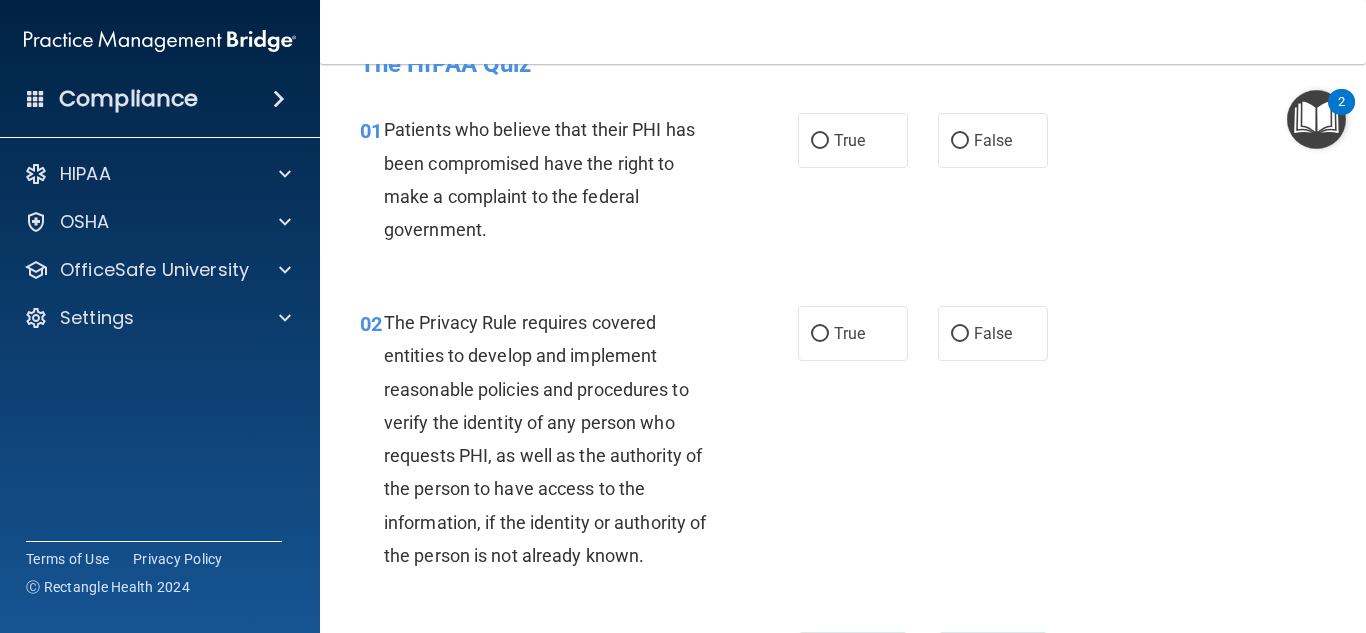 scroll, scrollTop: 59, scrollLeft: 0, axis: vertical 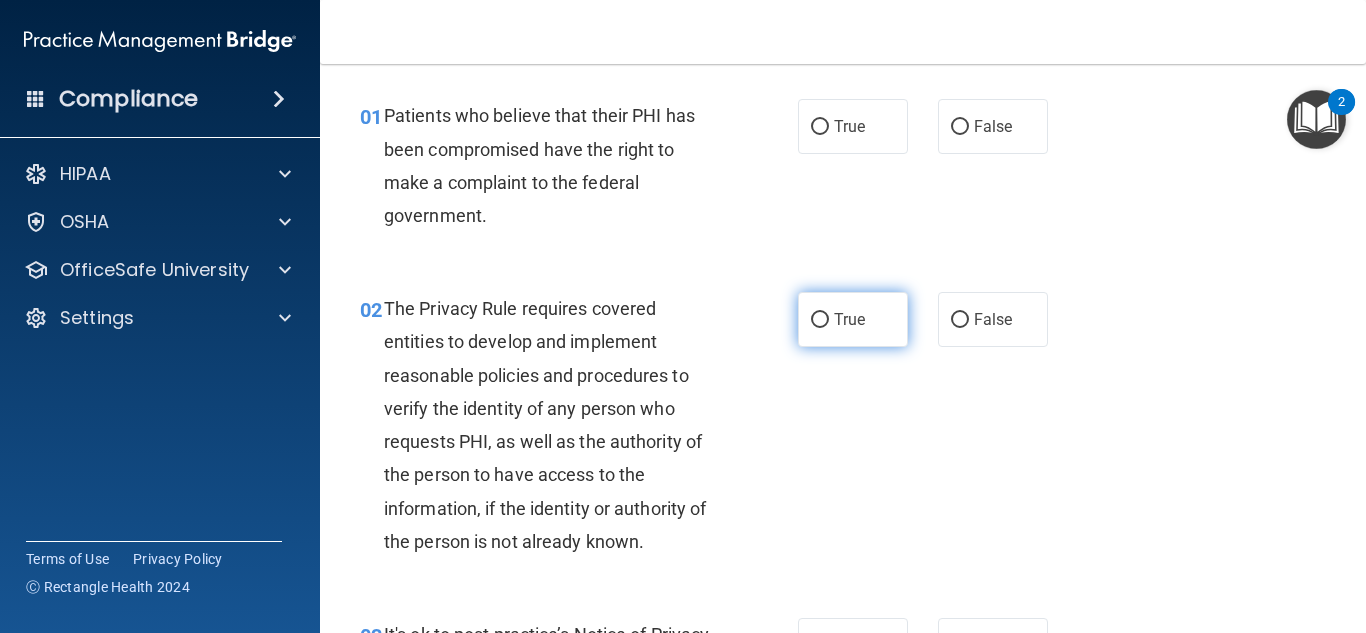 click on "True" at bounding box center [853, 319] 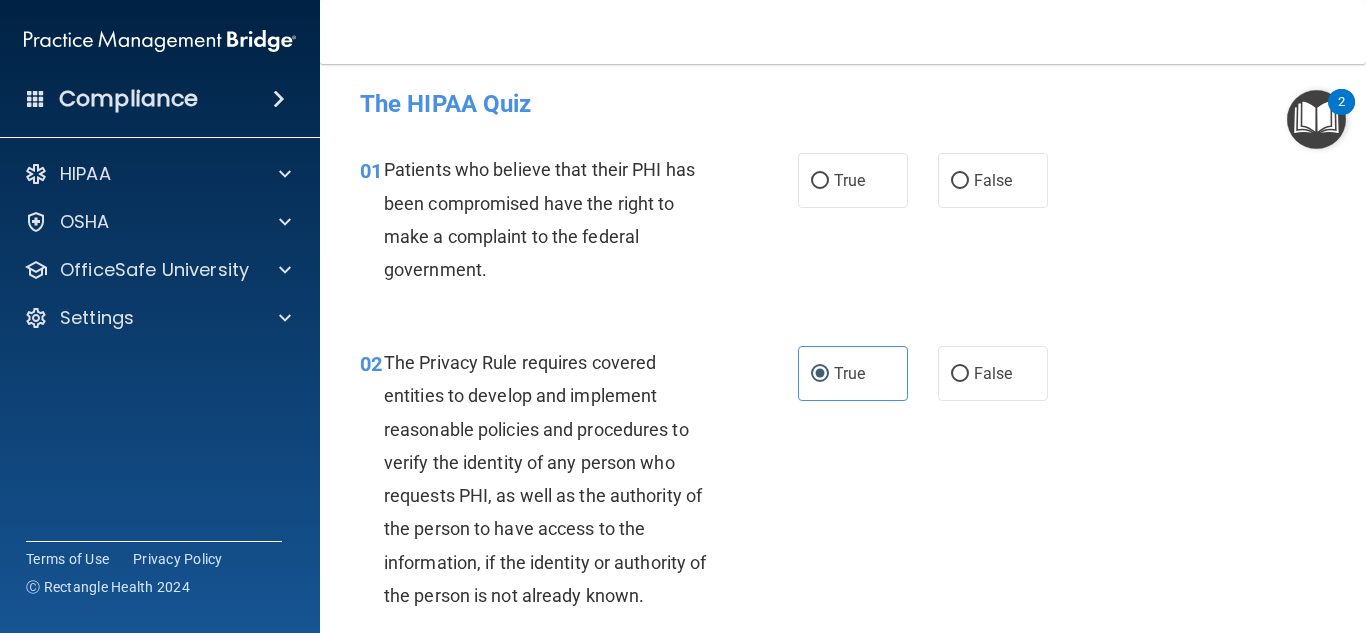 scroll, scrollTop: 0, scrollLeft: 0, axis: both 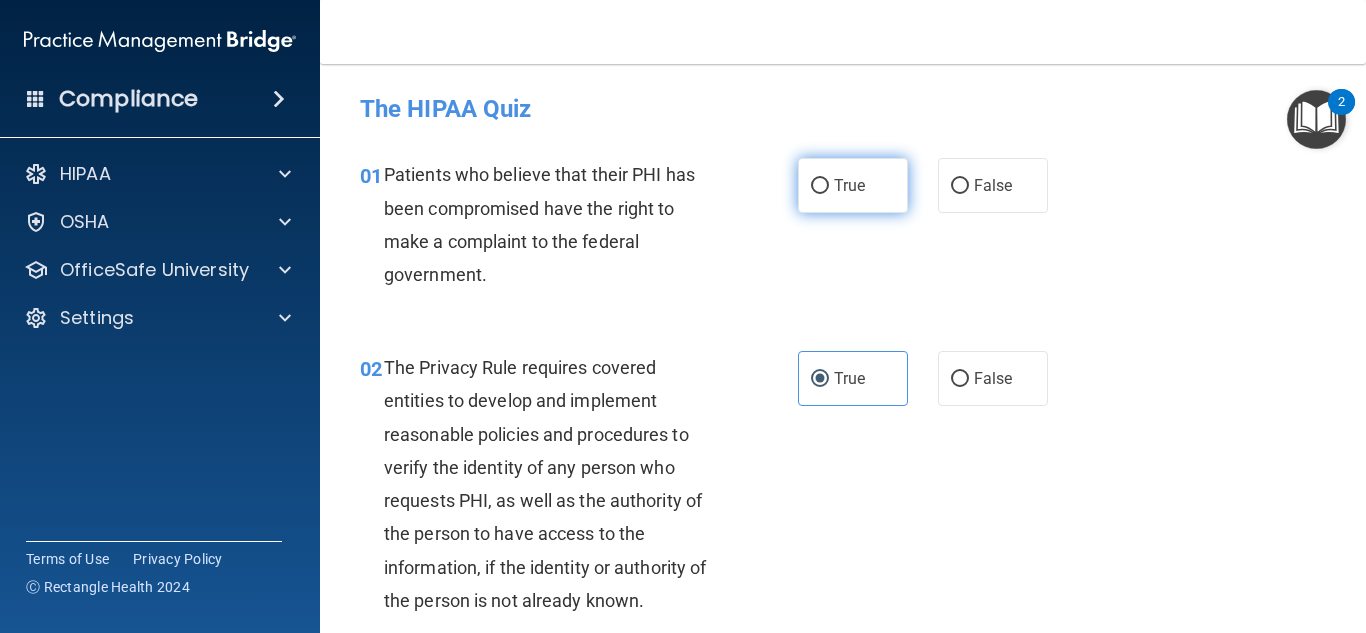 click on "True" at bounding box center [853, 185] 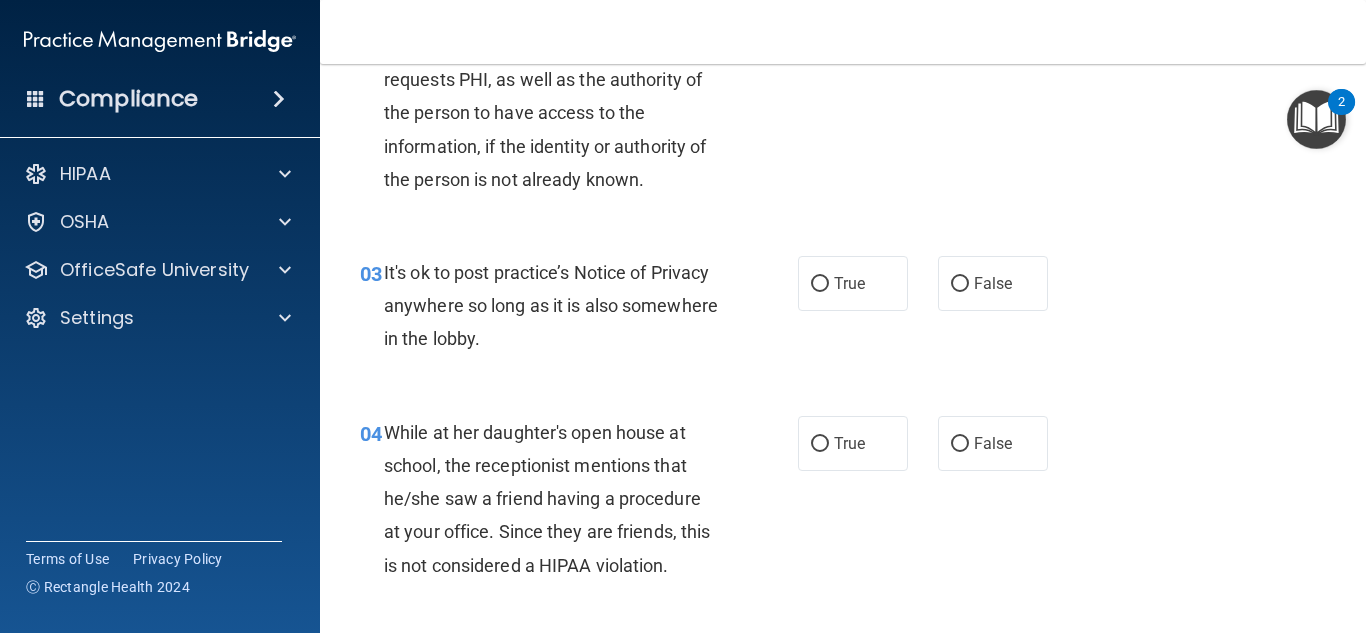 scroll, scrollTop: 423, scrollLeft: 0, axis: vertical 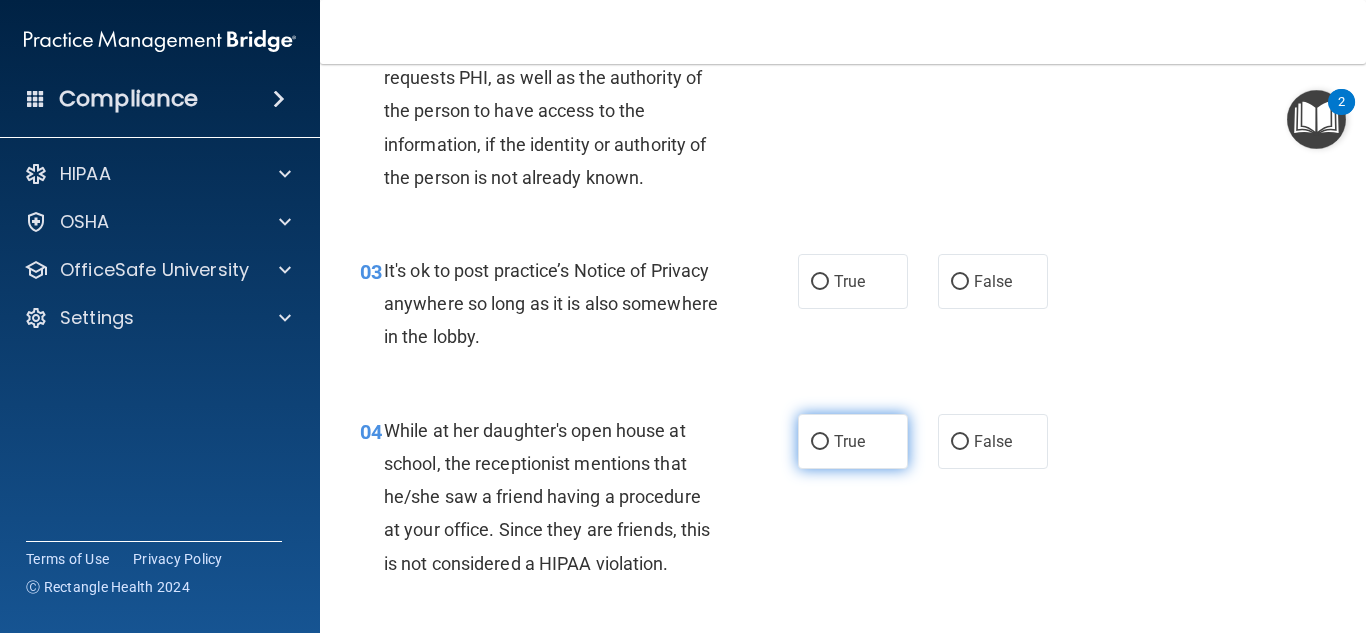 click on "True" at bounding box center [853, 441] 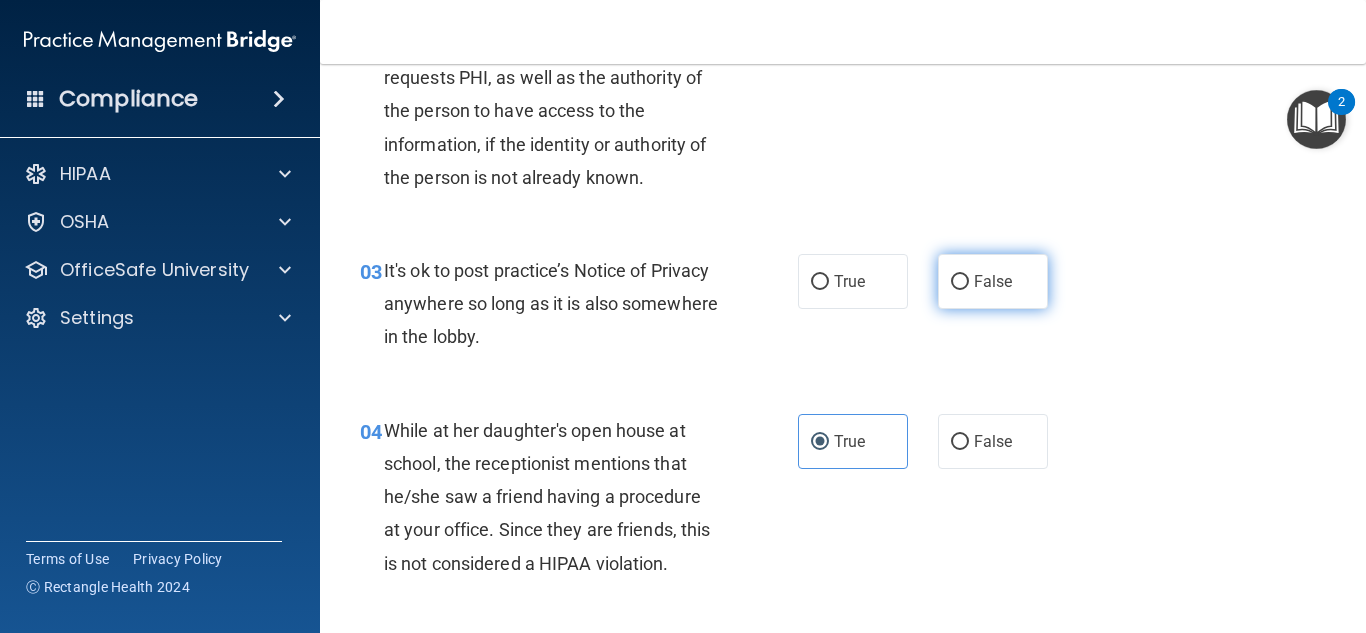 click on "False" at bounding box center (993, 281) 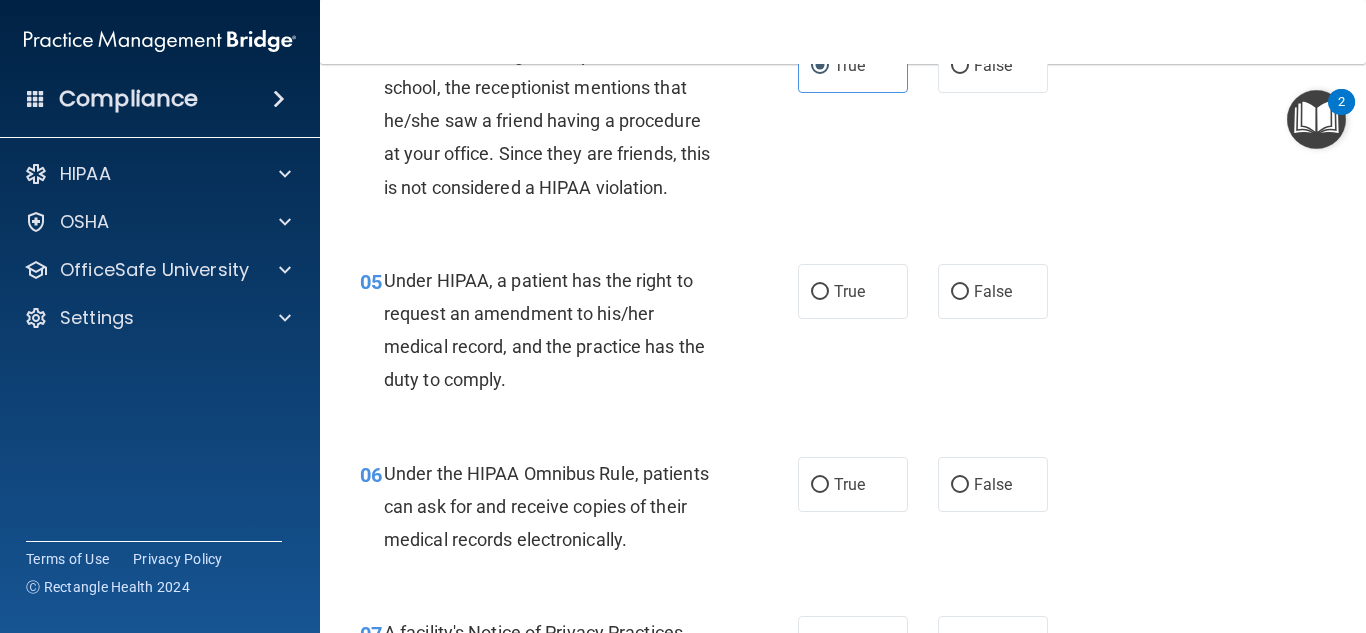 scroll, scrollTop: 802, scrollLeft: 0, axis: vertical 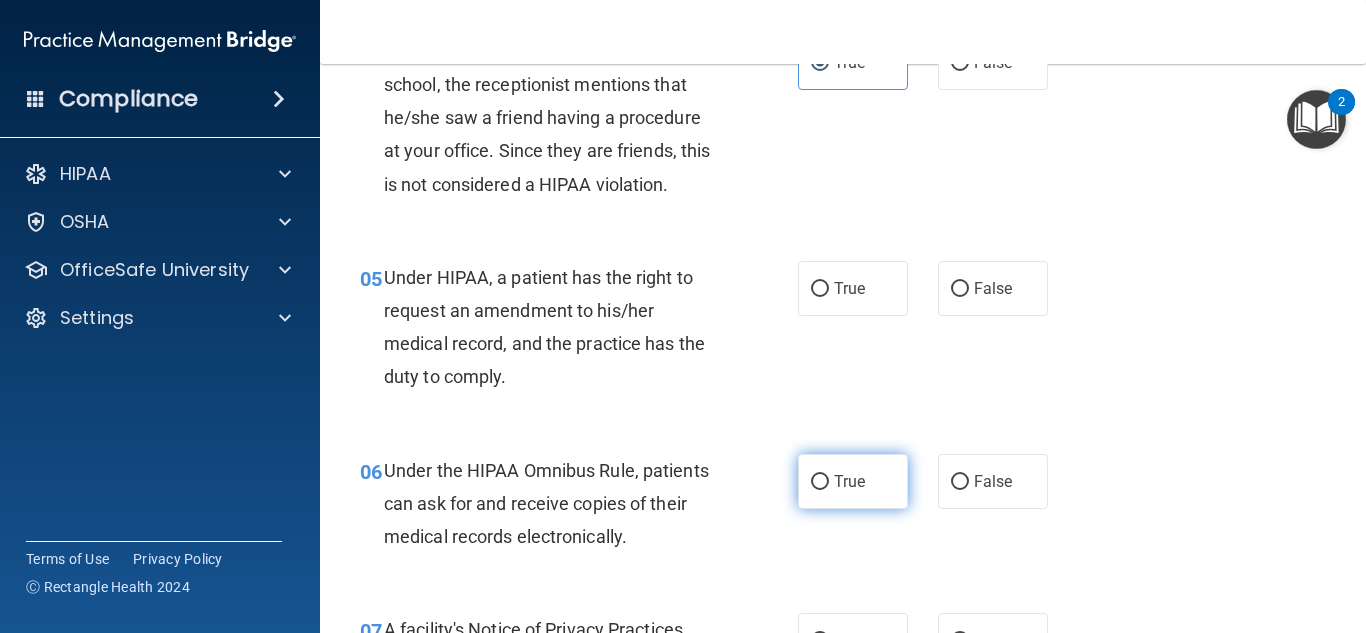 click on "True" at bounding box center [849, 481] 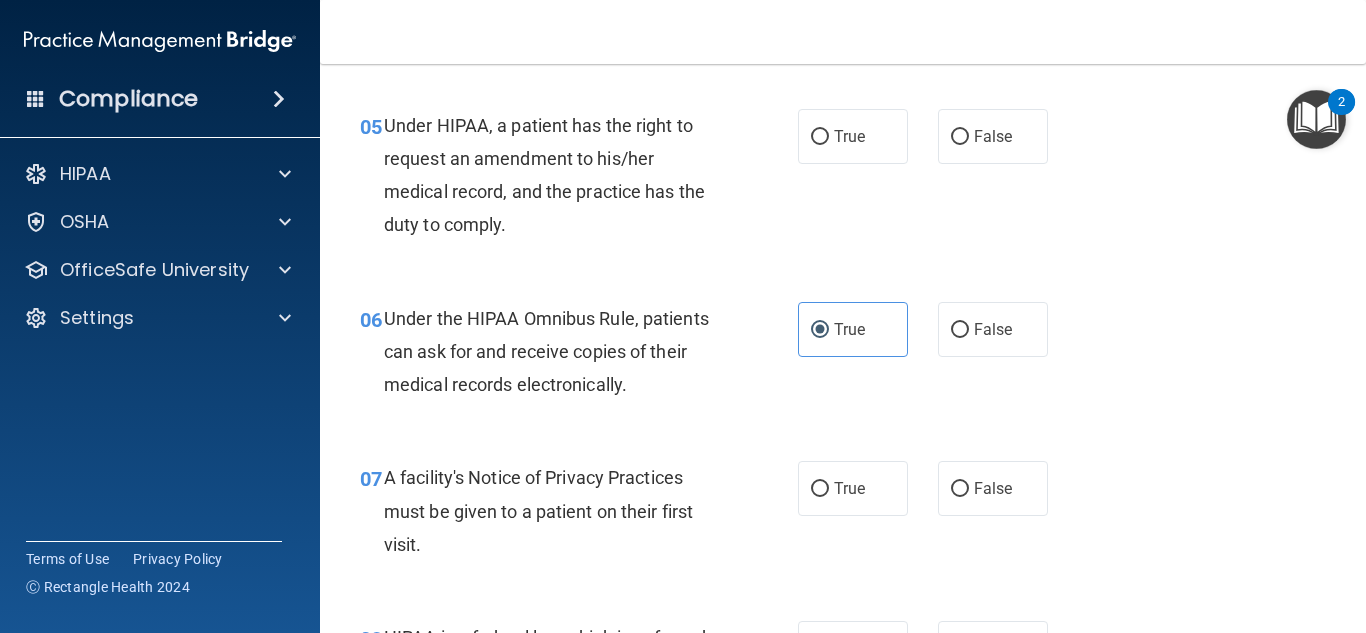 scroll, scrollTop: 944, scrollLeft: 0, axis: vertical 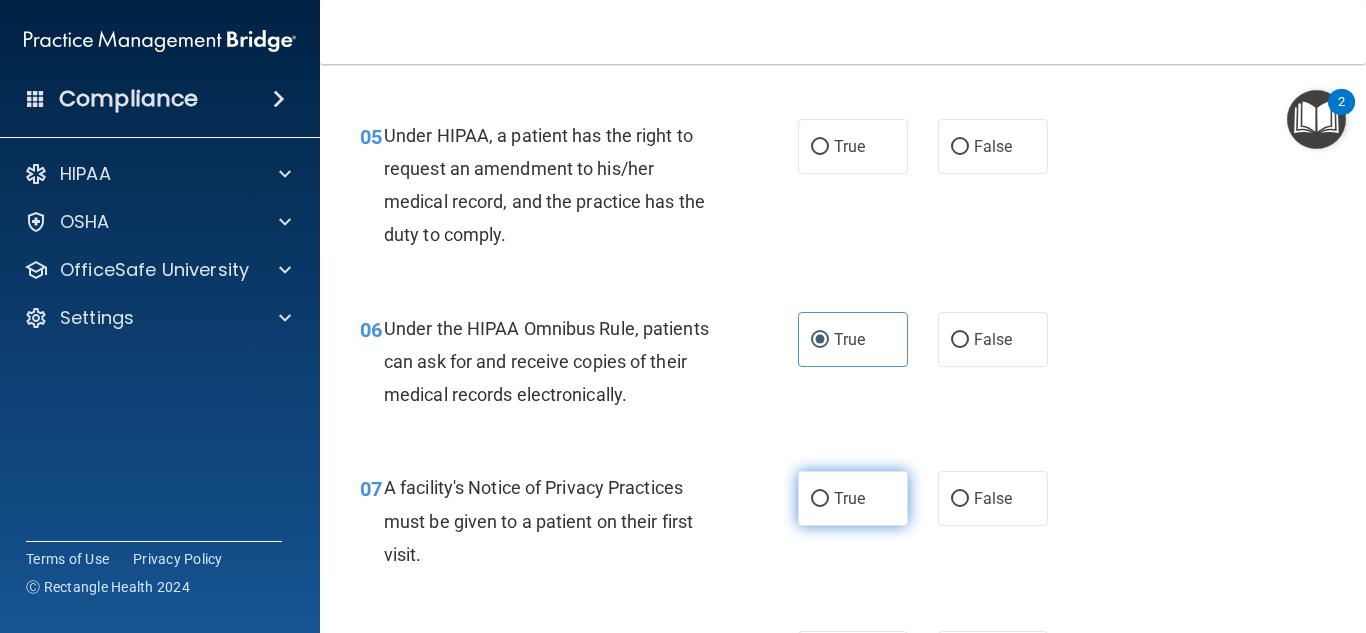 click on "True" at bounding box center (849, 498) 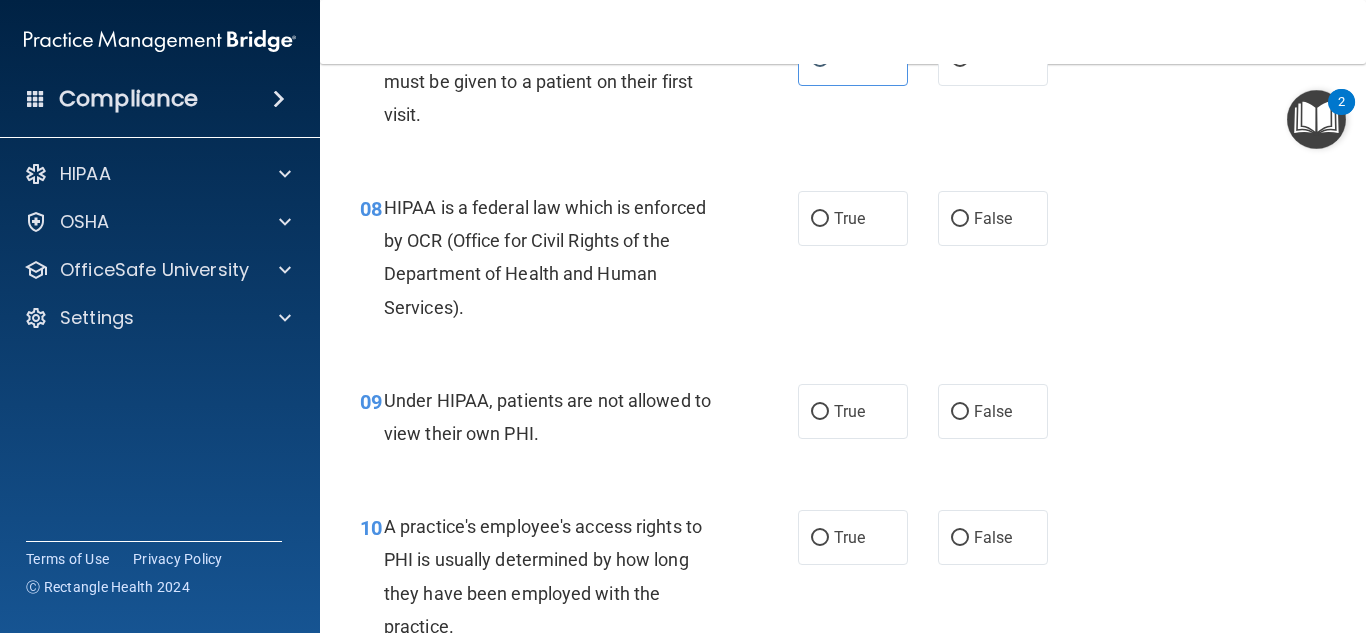 scroll, scrollTop: 1387, scrollLeft: 0, axis: vertical 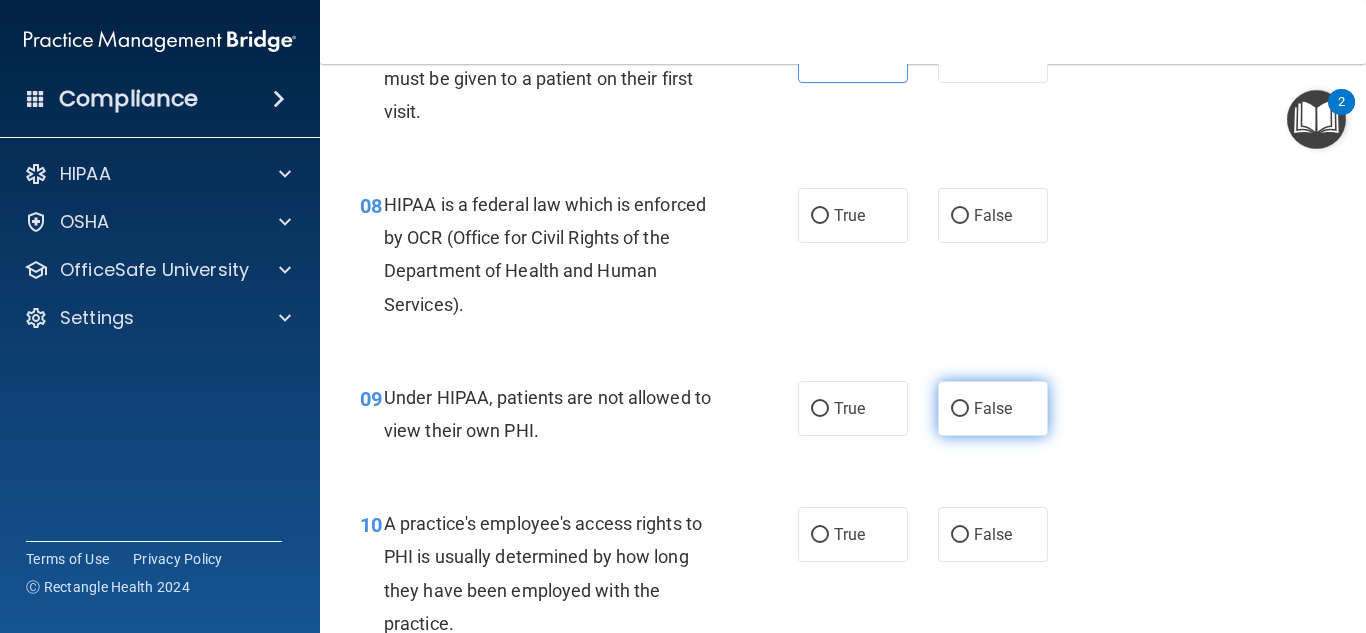 click on "False" at bounding box center (993, 408) 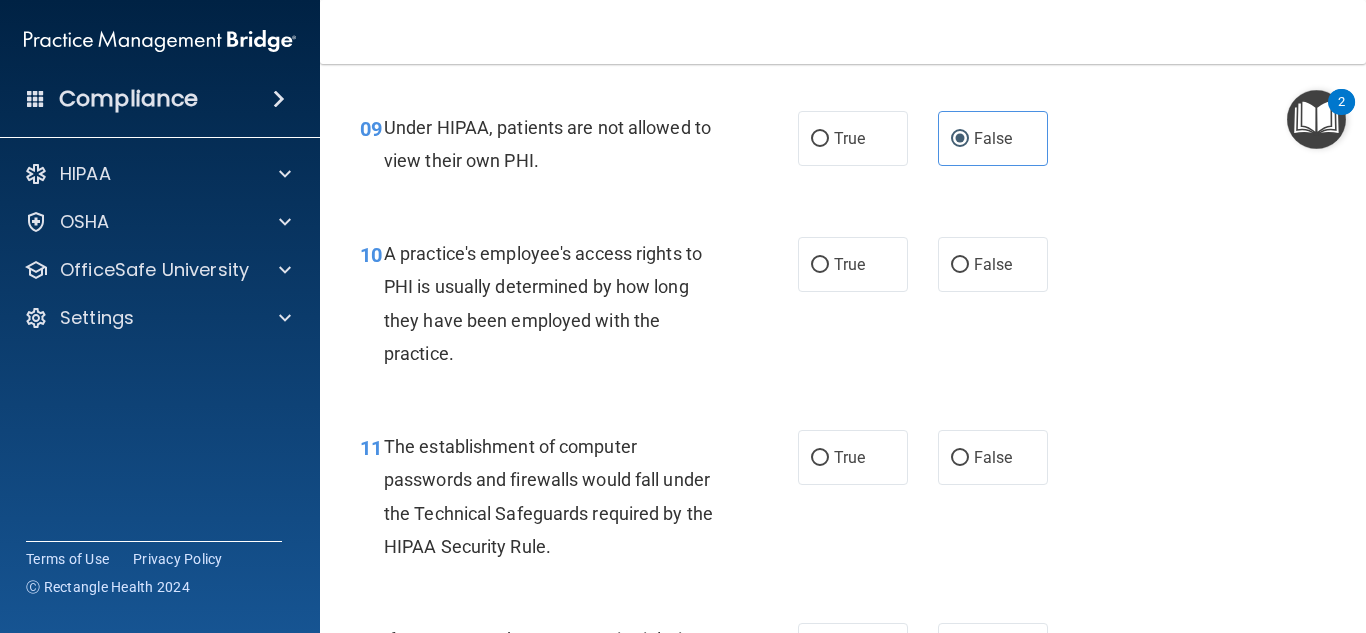 scroll, scrollTop: 1660, scrollLeft: 0, axis: vertical 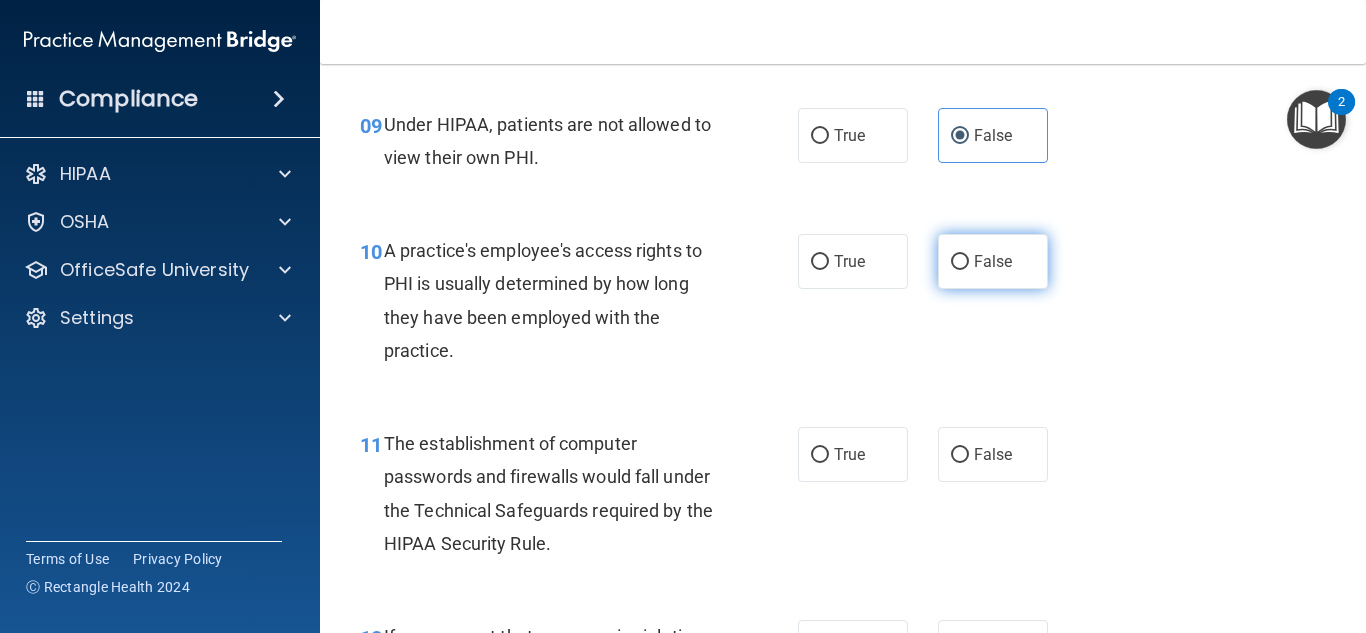 click on "False" at bounding box center [993, 261] 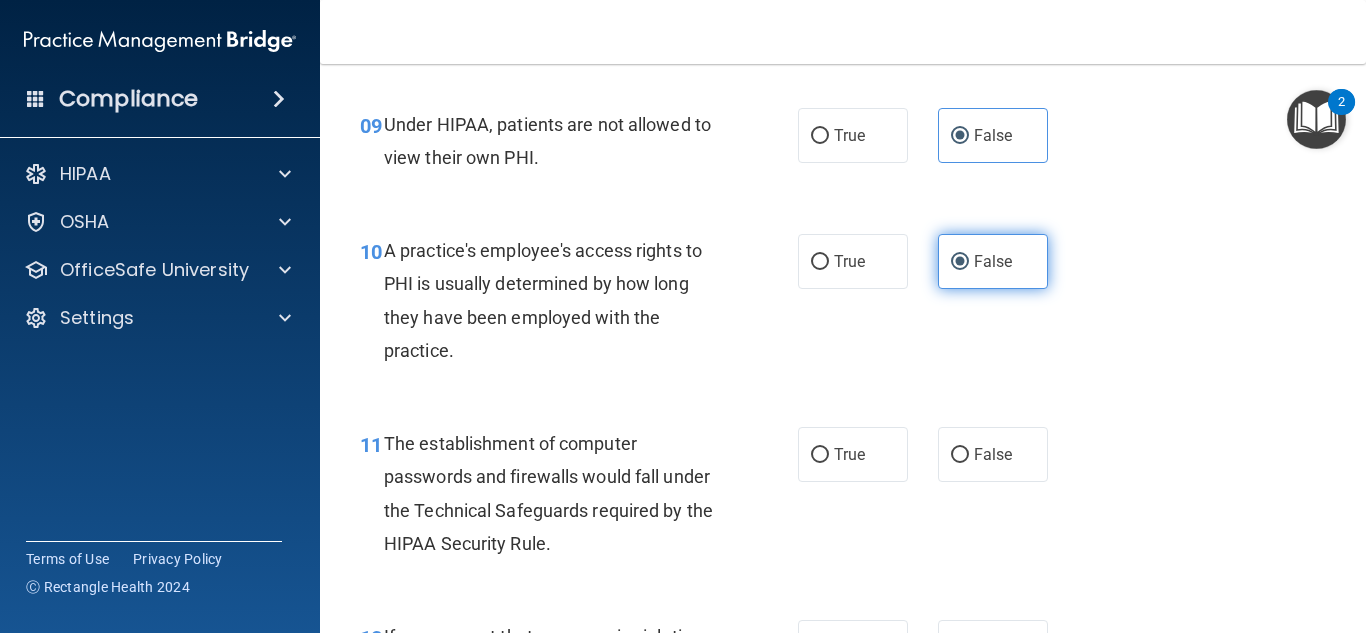 click on "False" at bounding box center (993, 261) 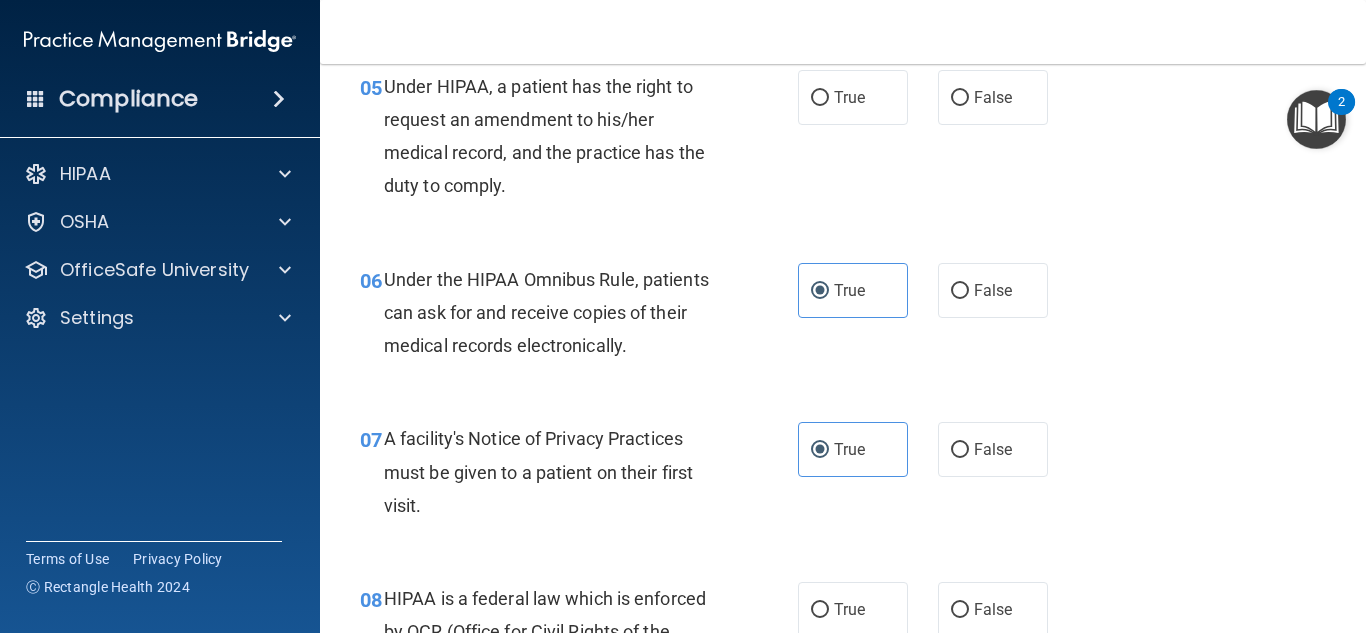 scroll, scrollTop: 992, scrollLeft: 0, axis: vertical 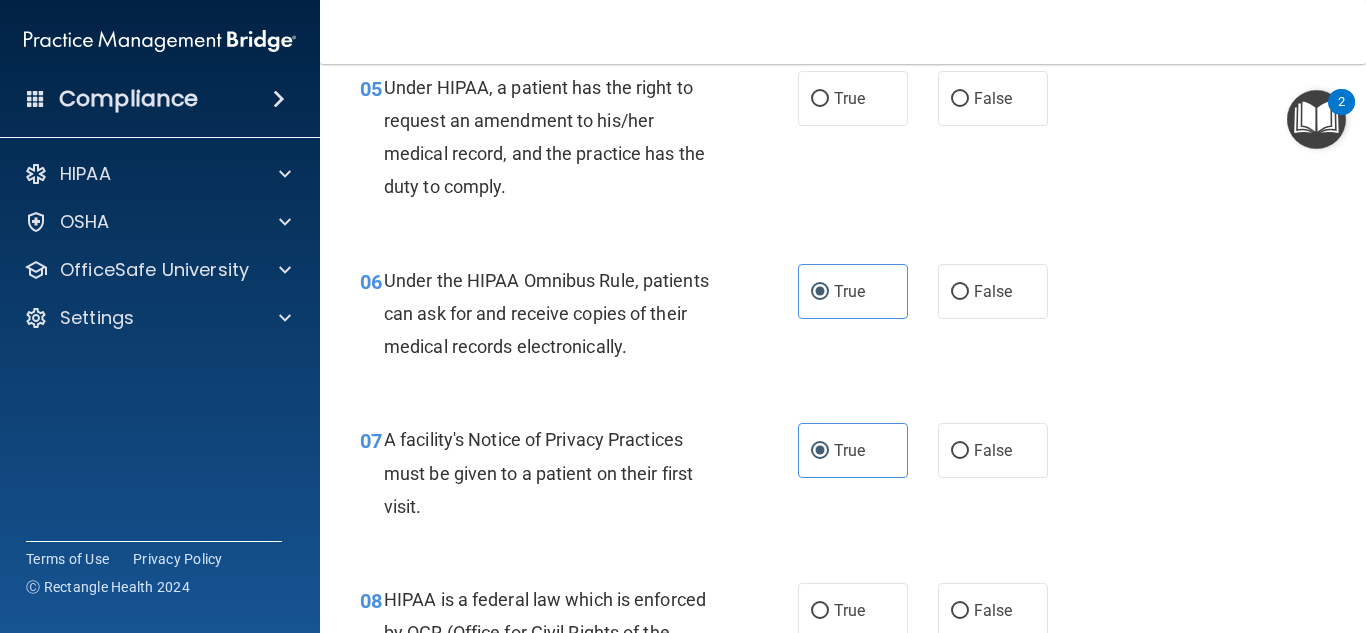 click on "06       Under the HIPAA Omnibus Rule, patients can ask for and receive copies of their medical records electronically.                 True           False" at bounding box center (843, 319) 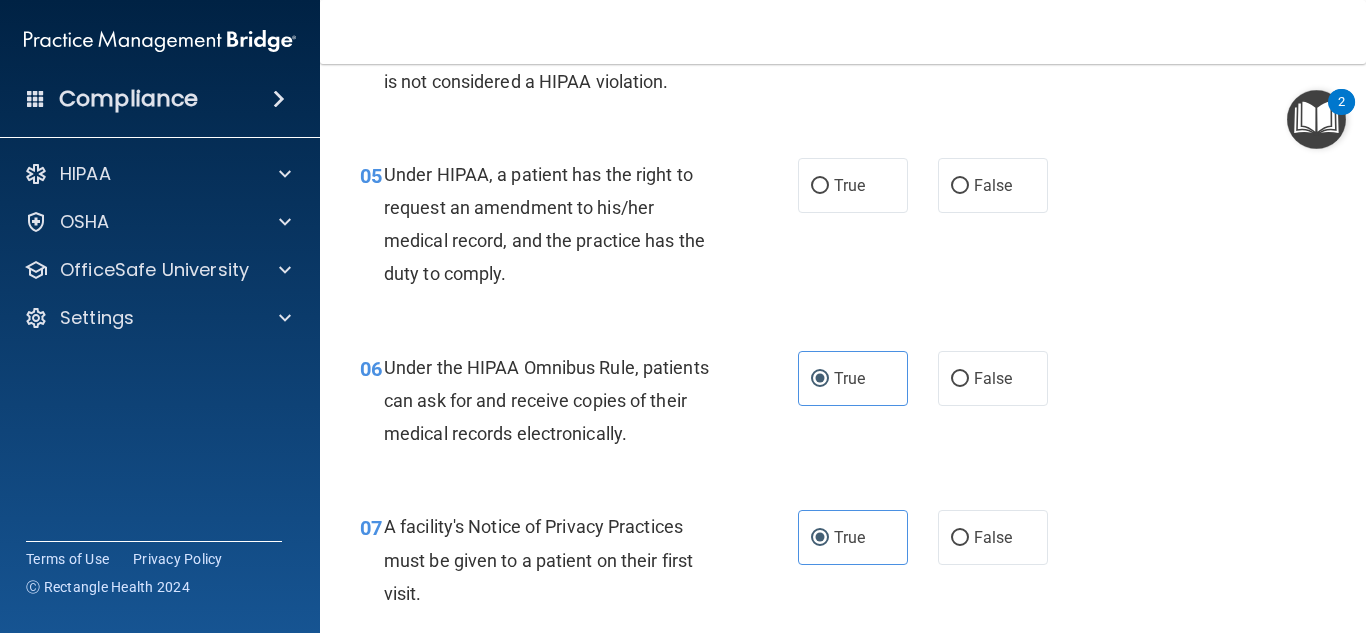 scroll, scrollTop: 900, scrollLeft: 0, axis: vertical 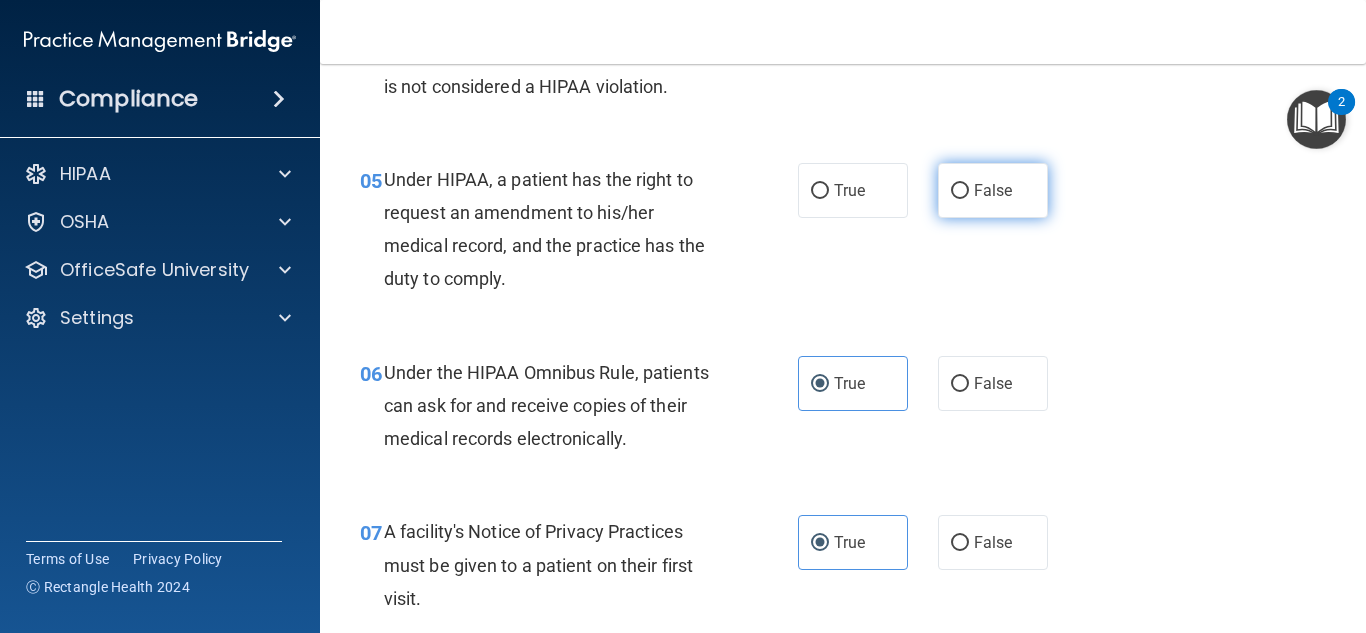 click on "False" at bounding box center (960, 191) 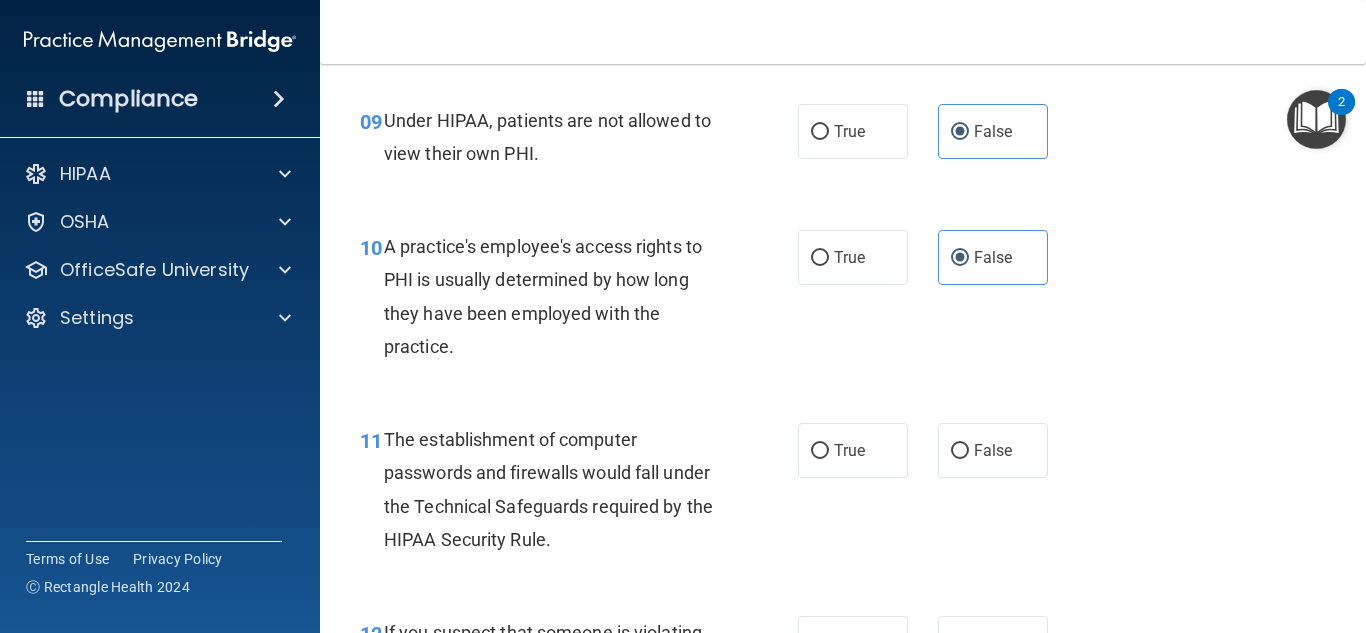 scroll, scrollTop: 1663, scrollLeft: 0, axis: vertical 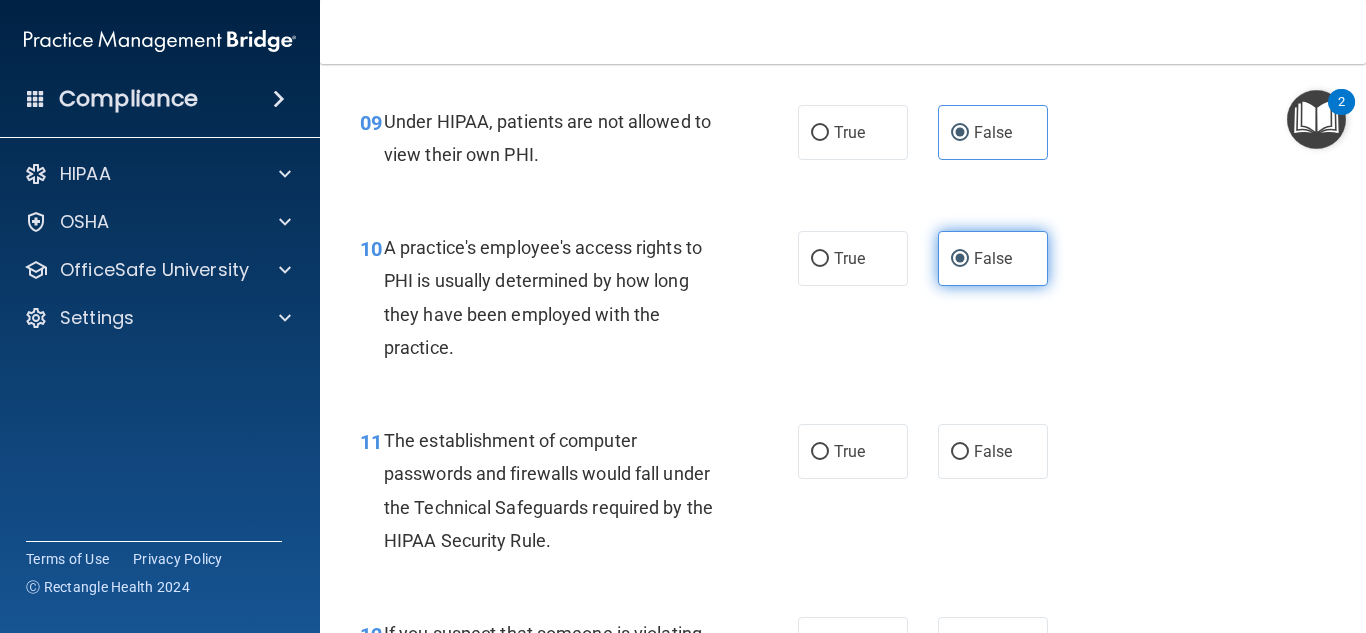 click on "False" at bounding box center (993, 258) 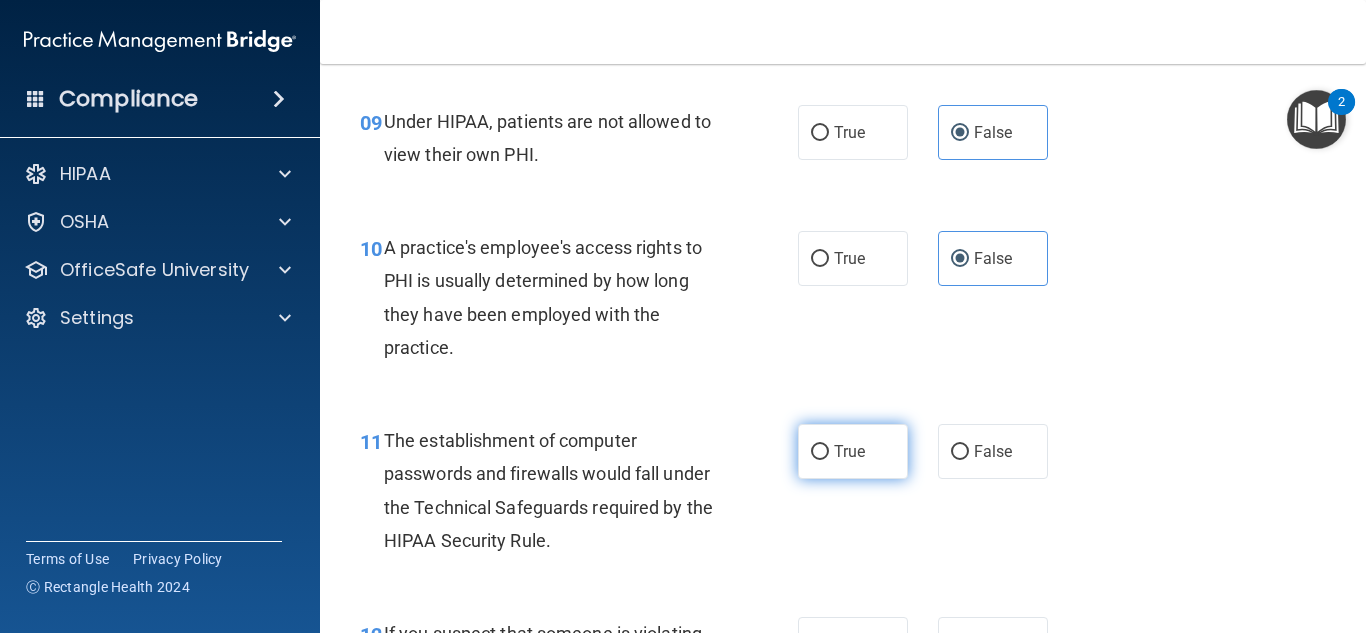 click on "True" at bounding box center [853, 451] 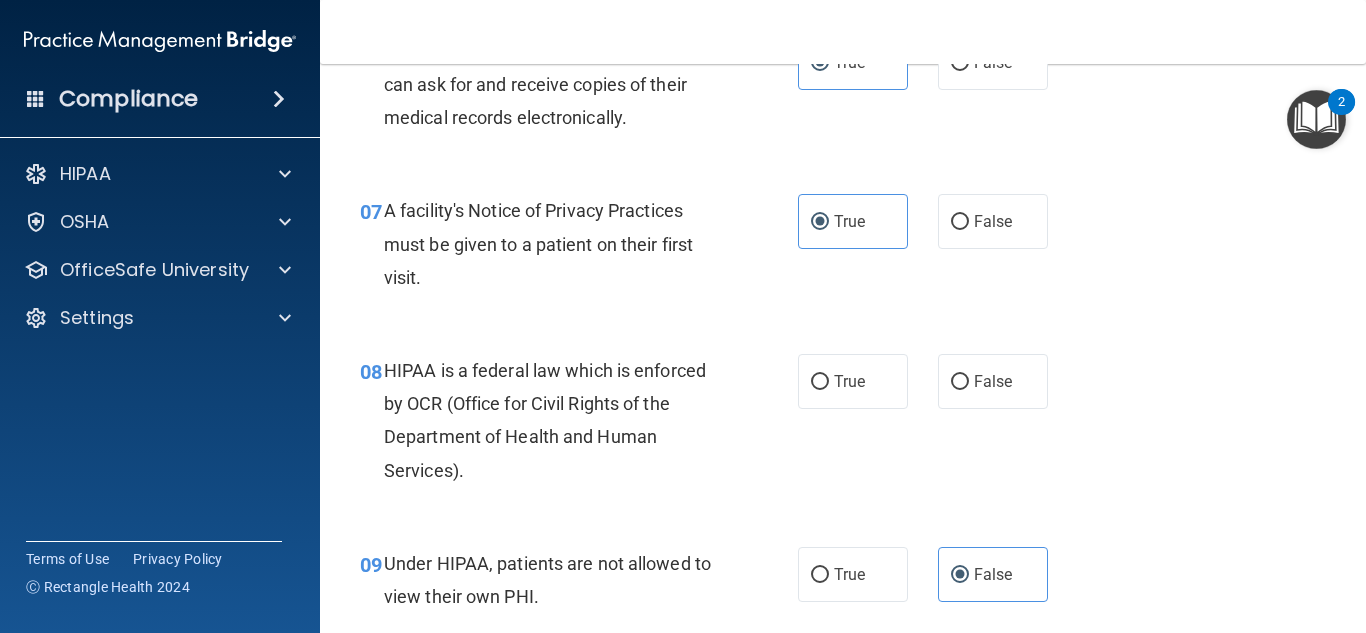 scroll, scrollTop: 1259, scrollLeft: 0, axis: vertical 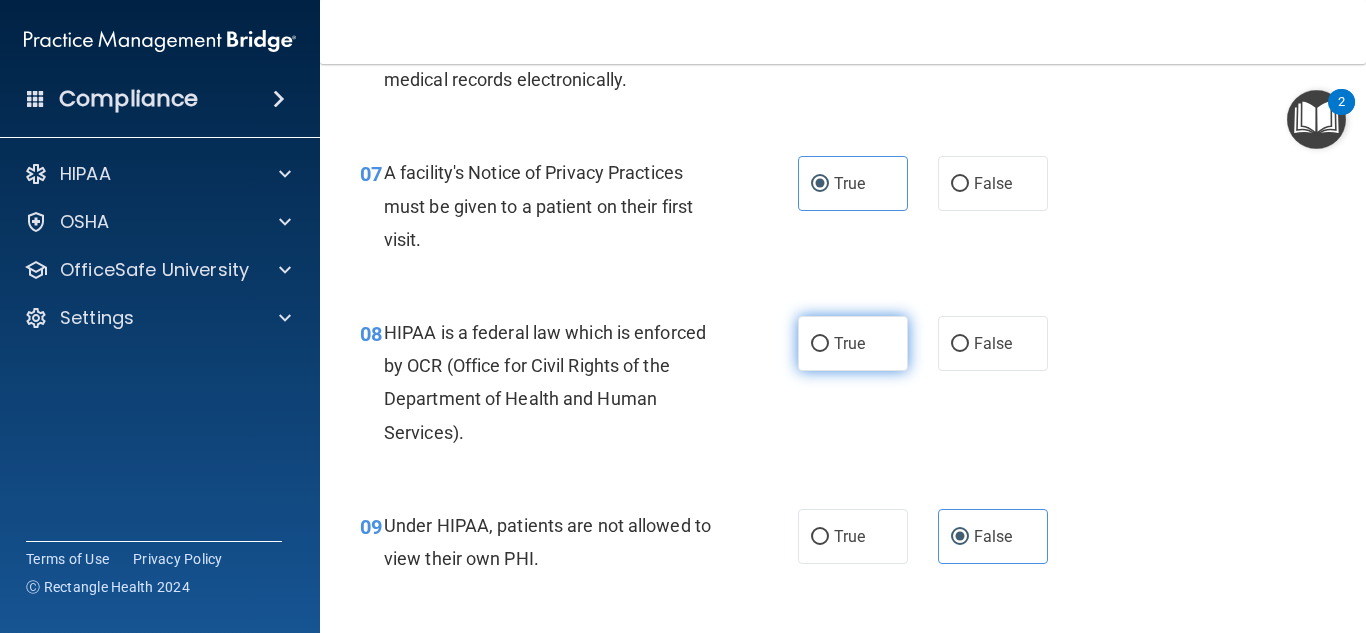 click on "True" at bounding box center (853, 343) 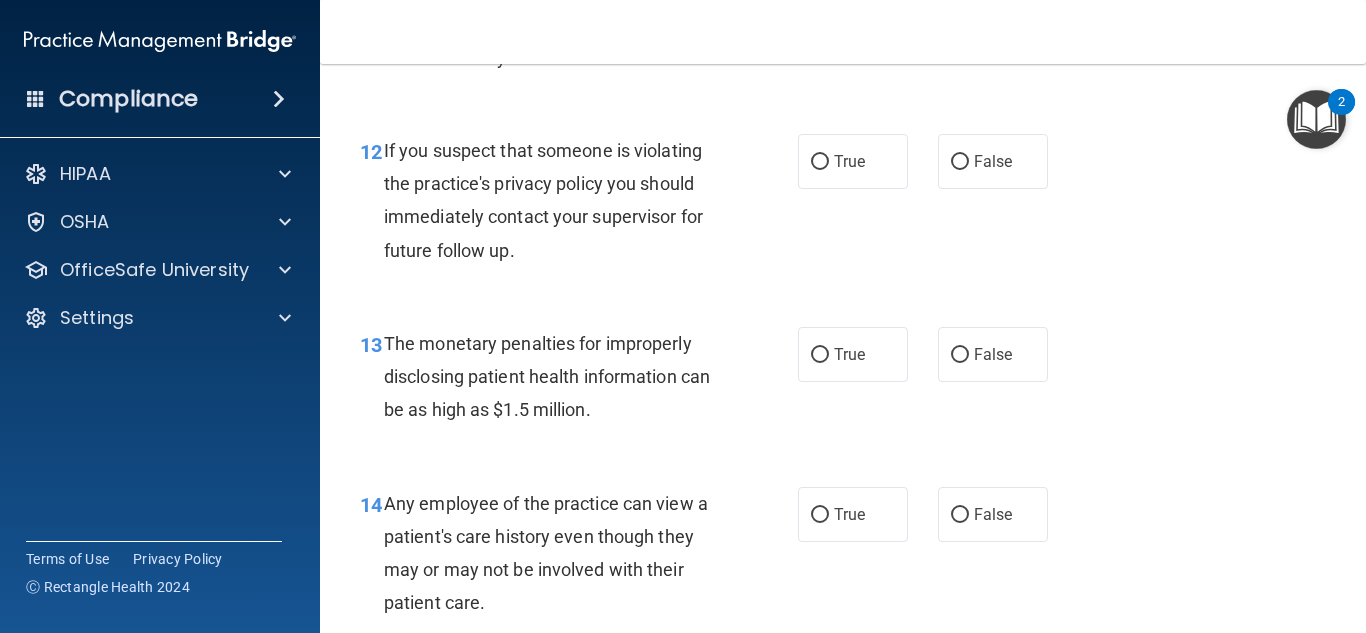 scroll, scrollTop: 2147, scrollLeft: 0, axis: vertical 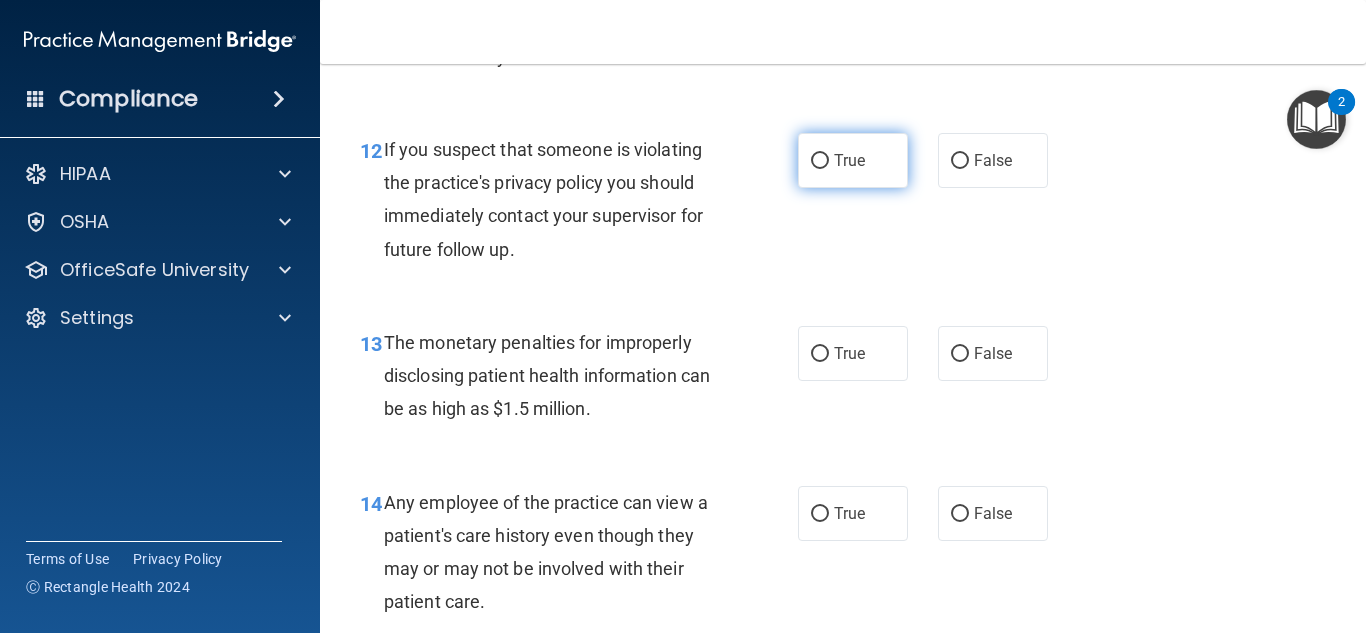 click on "True" at bounding box center (853, 160) 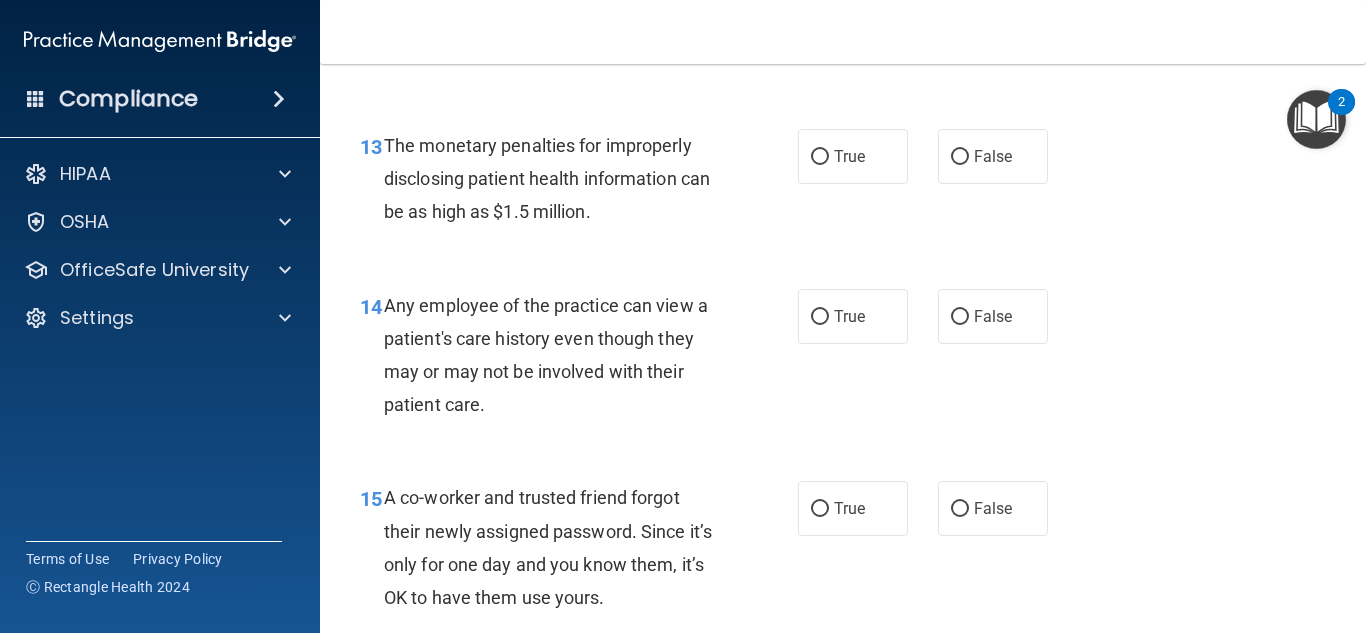 scroll, scrollTop: 2350, scrollLeft: 0, axis: vertical 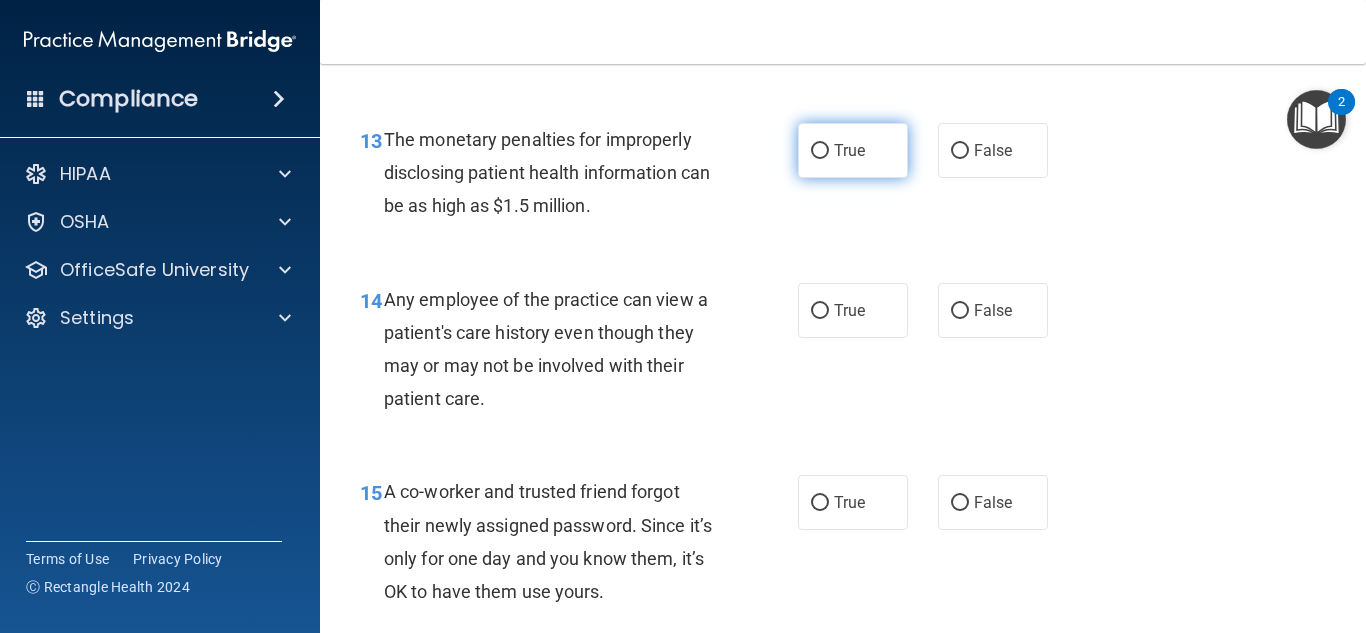 click on "True" at bounding box center [853, 150] 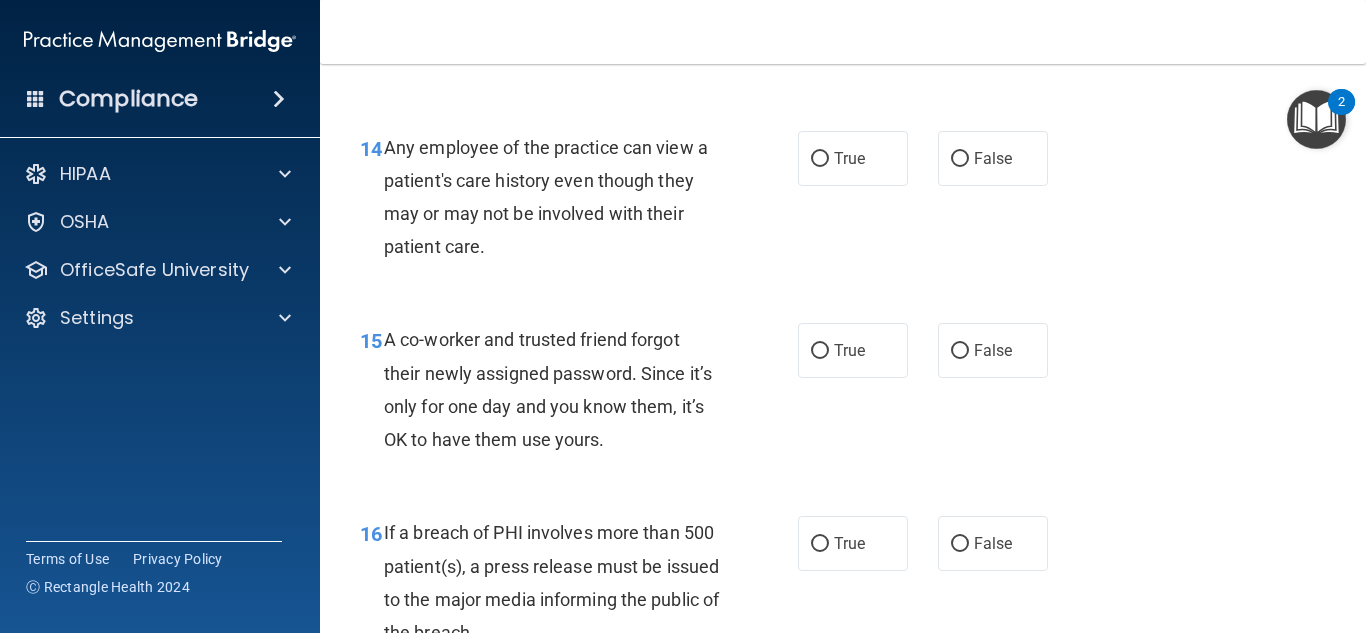 scroll, scrollTop: 2521, scrollLeft: 0, axis: vertical 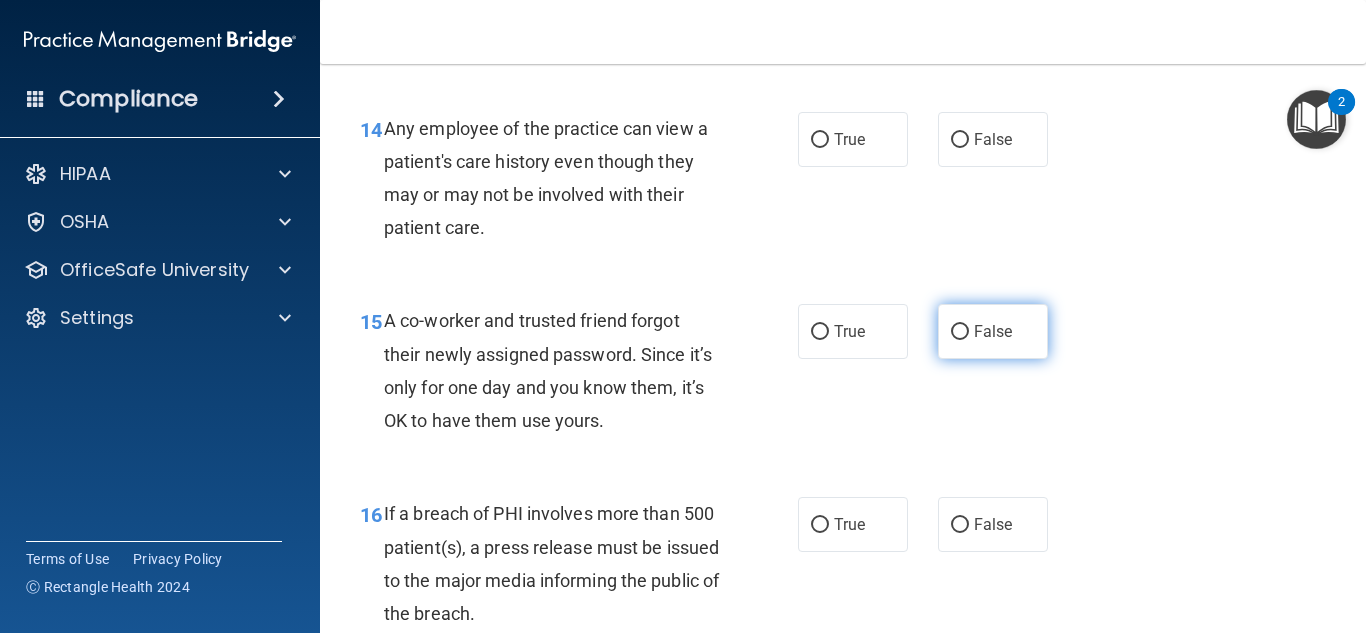 click on "False" at bounding box center [993, 331] 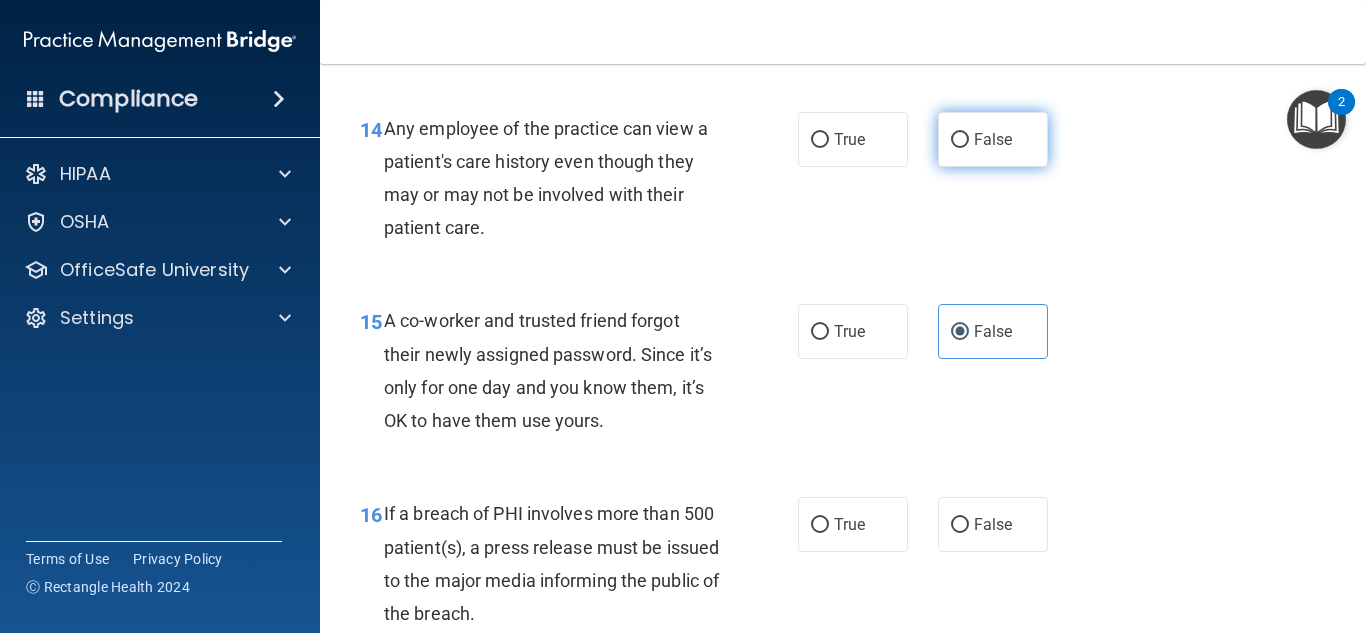 click on "False" at bounding box center (993, 139) 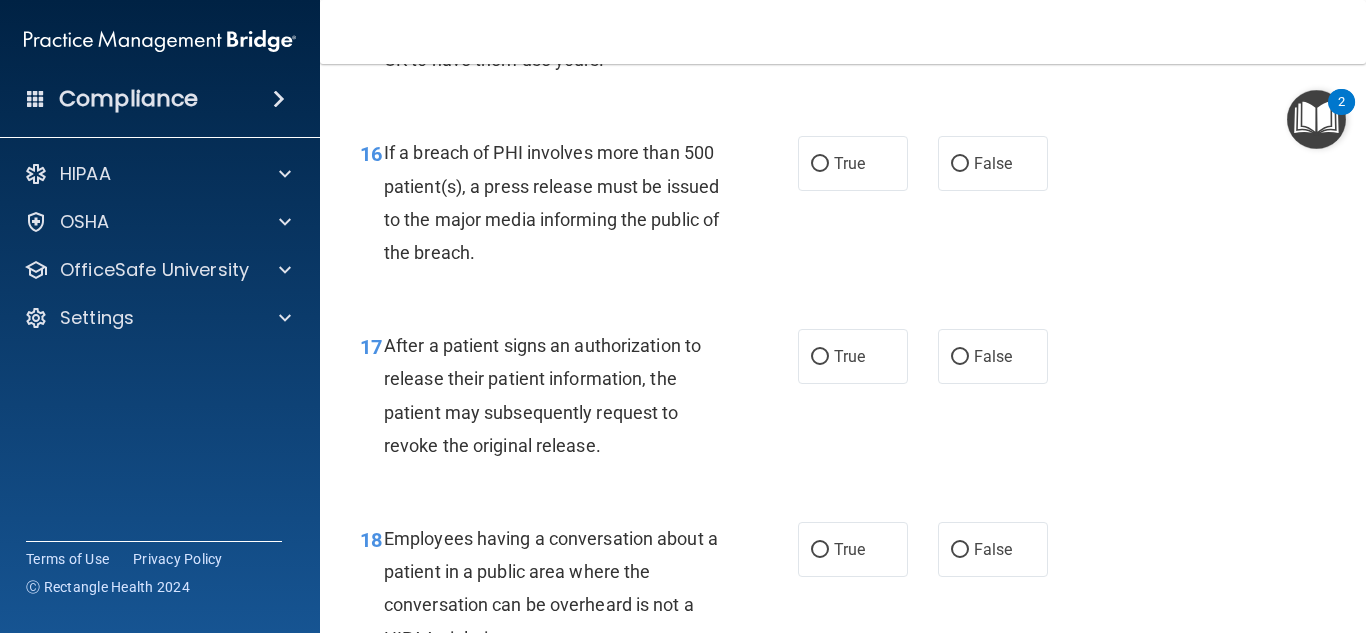scroll, scrollTop: 2887, scrollLeft: 0, axis: vertical 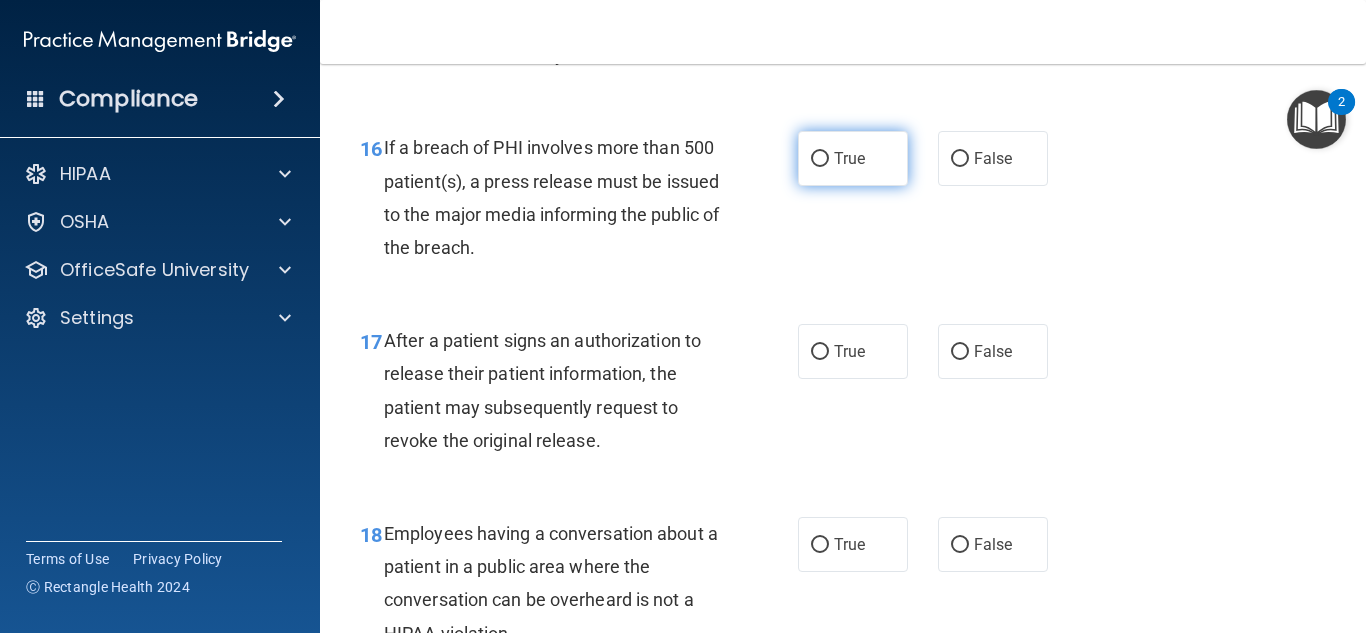 click on "True" at bounding box center (853, 158) 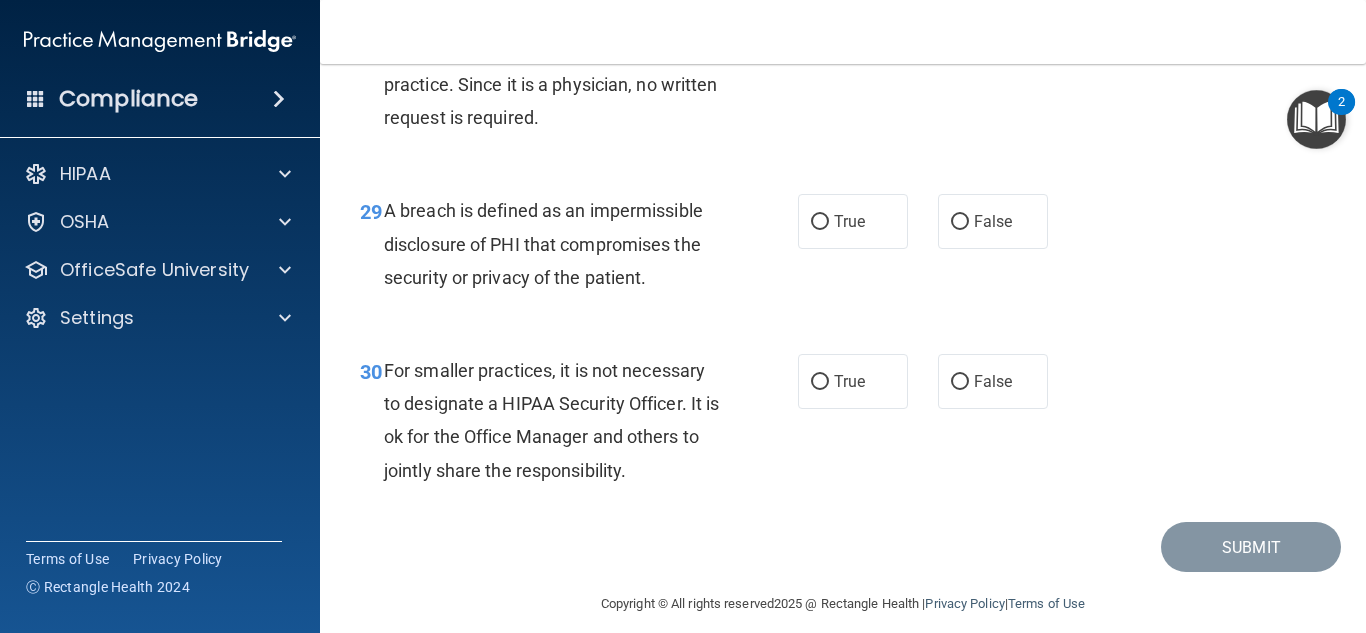 scroll, scrollTop: 5430, scrollLeft: 0, axis: vertical 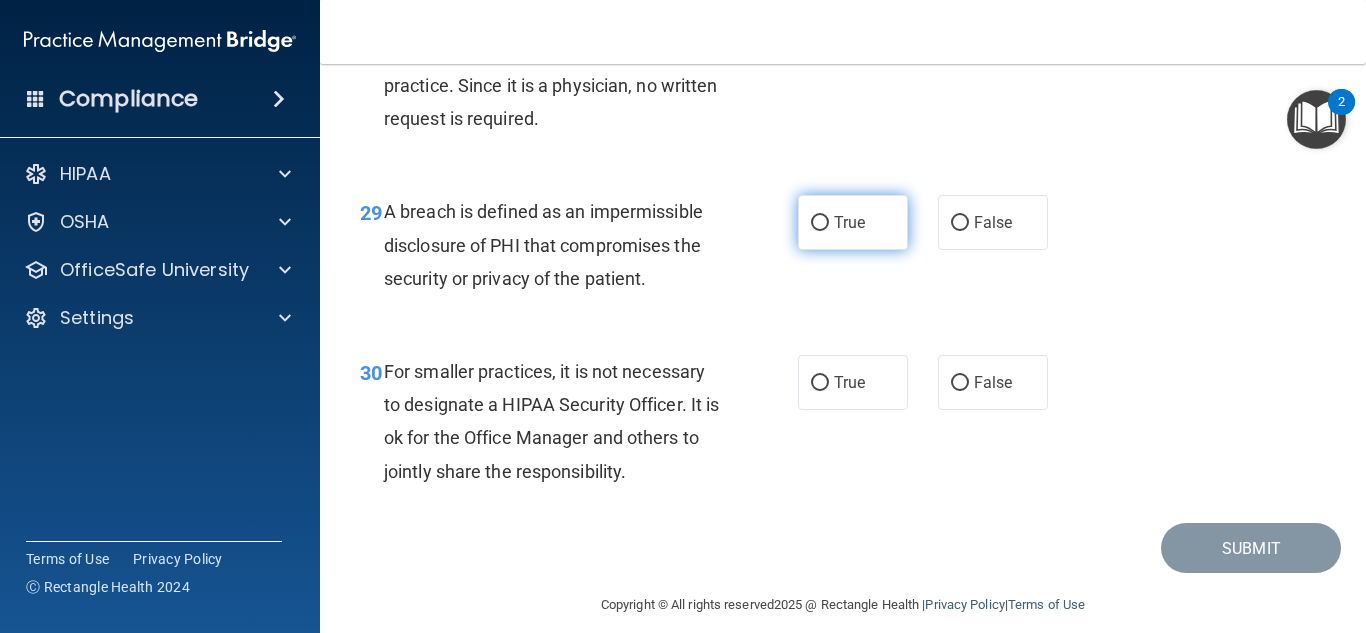 click on "True" at bounding box center (853, 222) 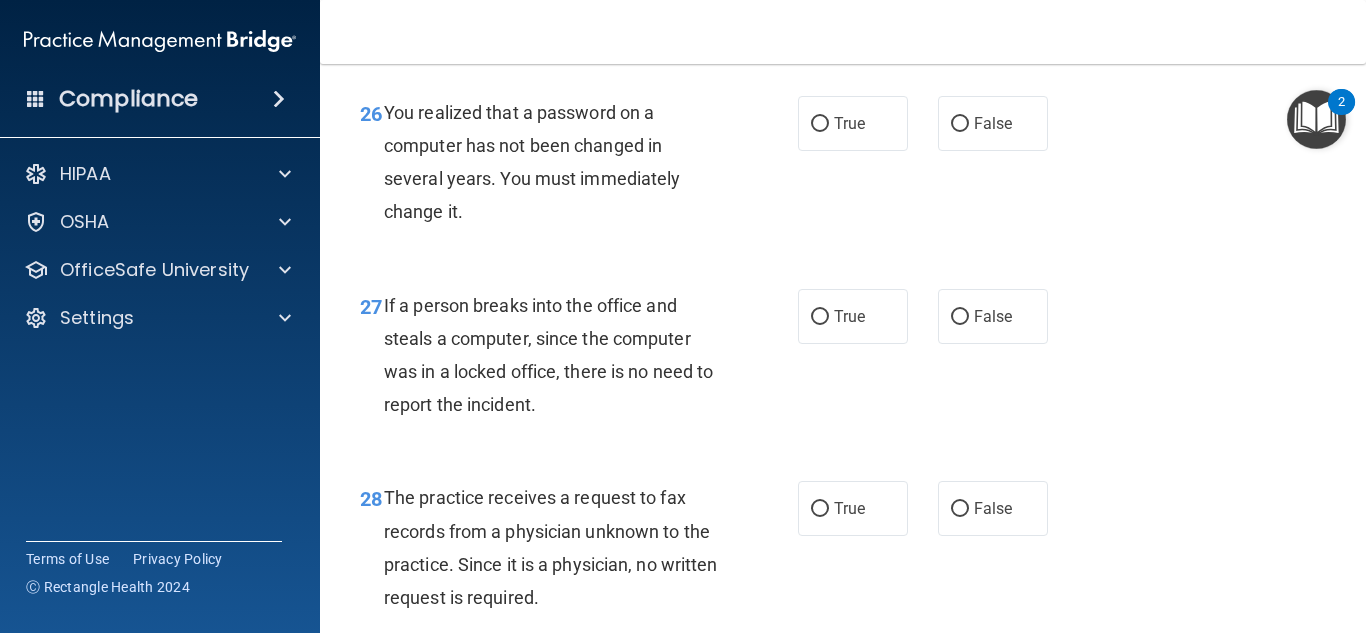 scroll, scrollTop: 4950, scrollLeft: 0, axis: vertical 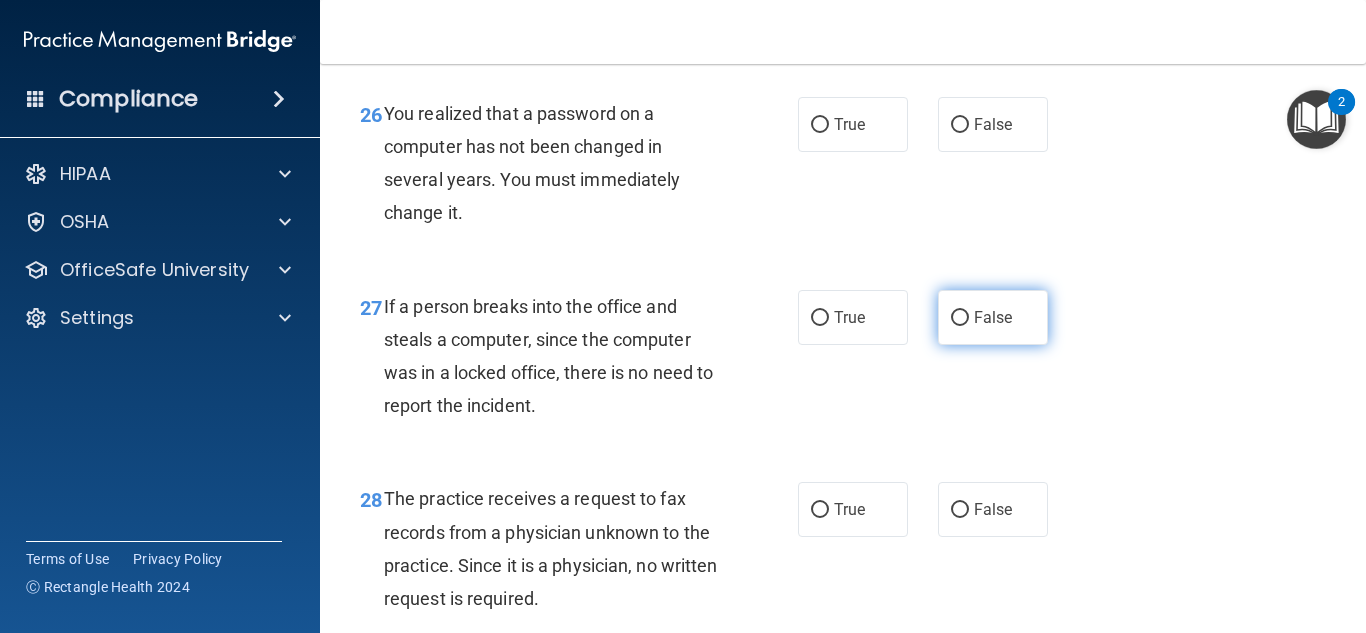click on "False" at bounding box center (993, 317) 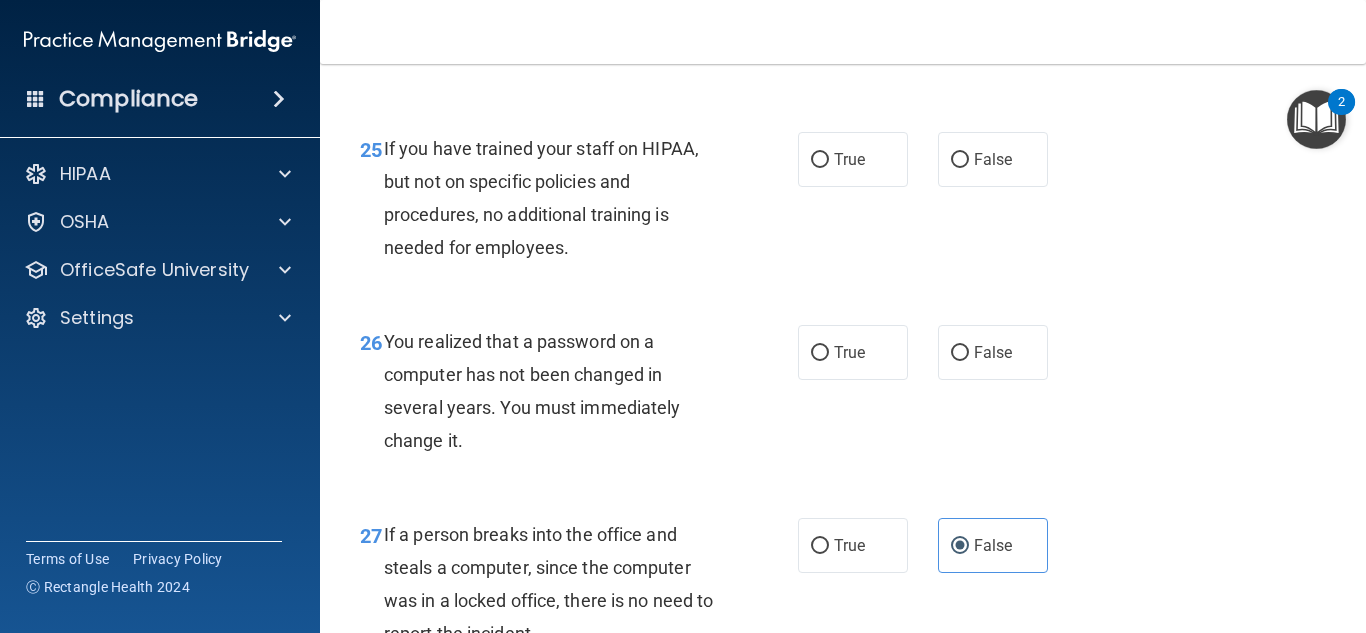 scroll, scrollTop: 4723, scrollLeft: 0, axis: vertical 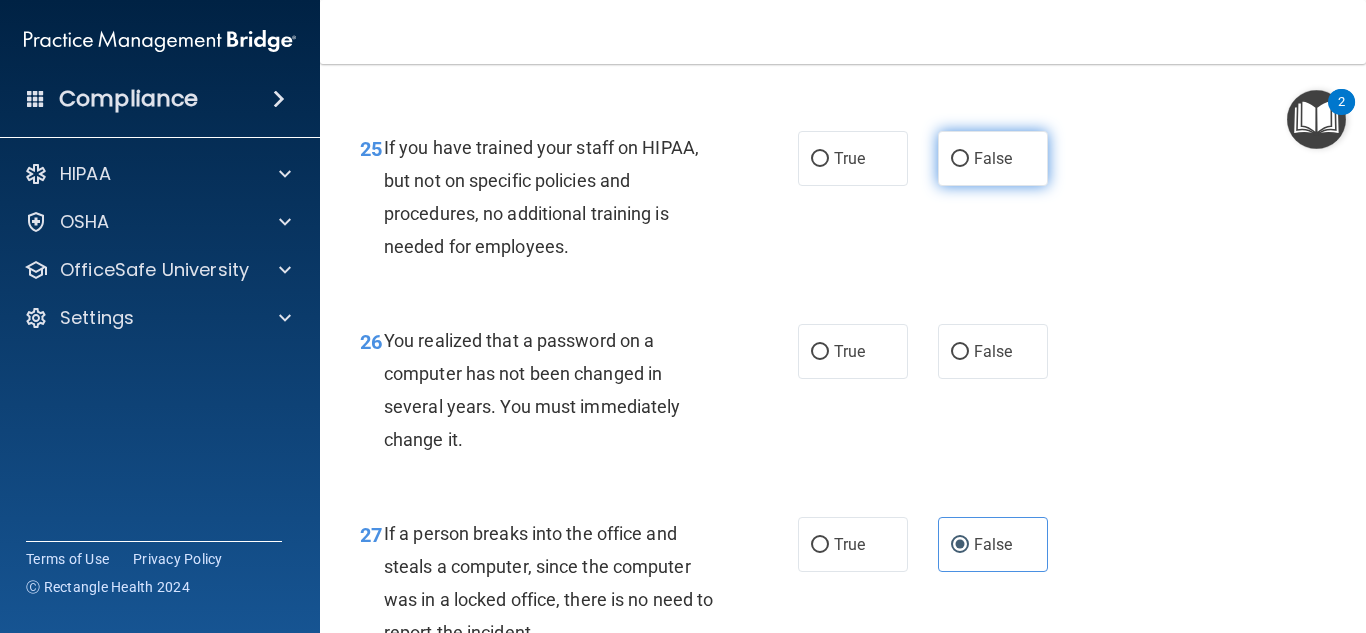 click on "False" at bounding box center [993, 158] 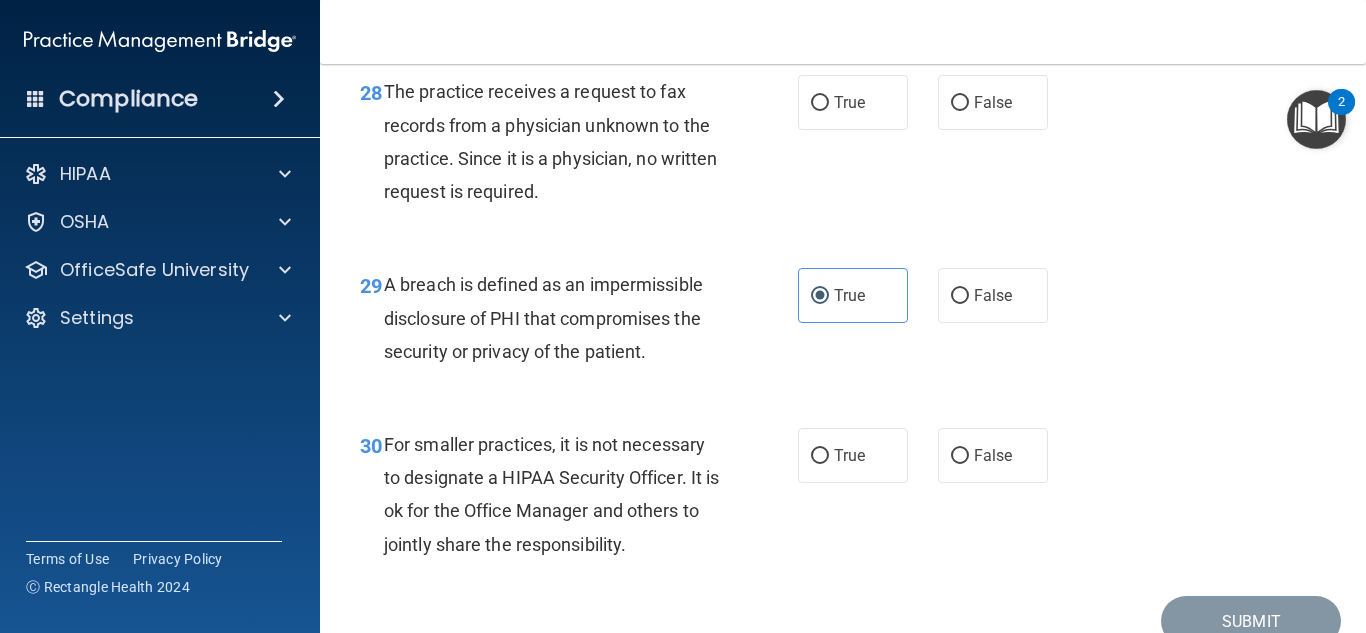 scroll, scrollTop: 5484, scrollLeft: 0, axis: vertical 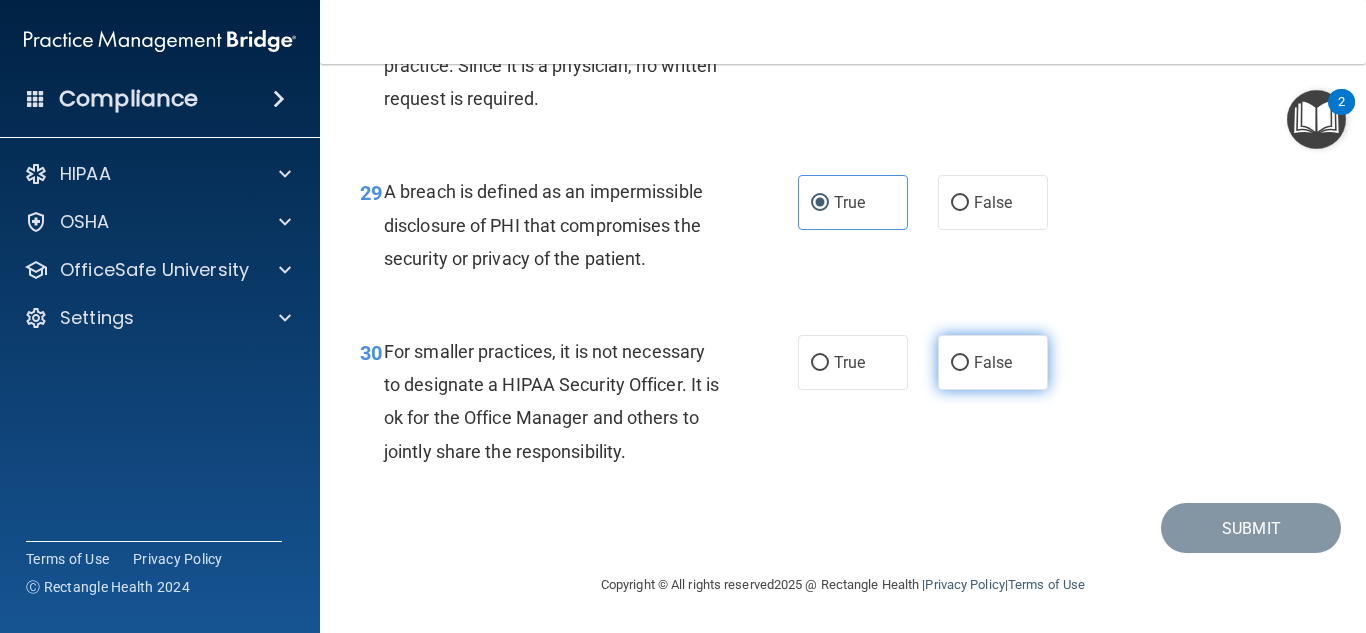 click on "False" at bounding box center [993, 362] 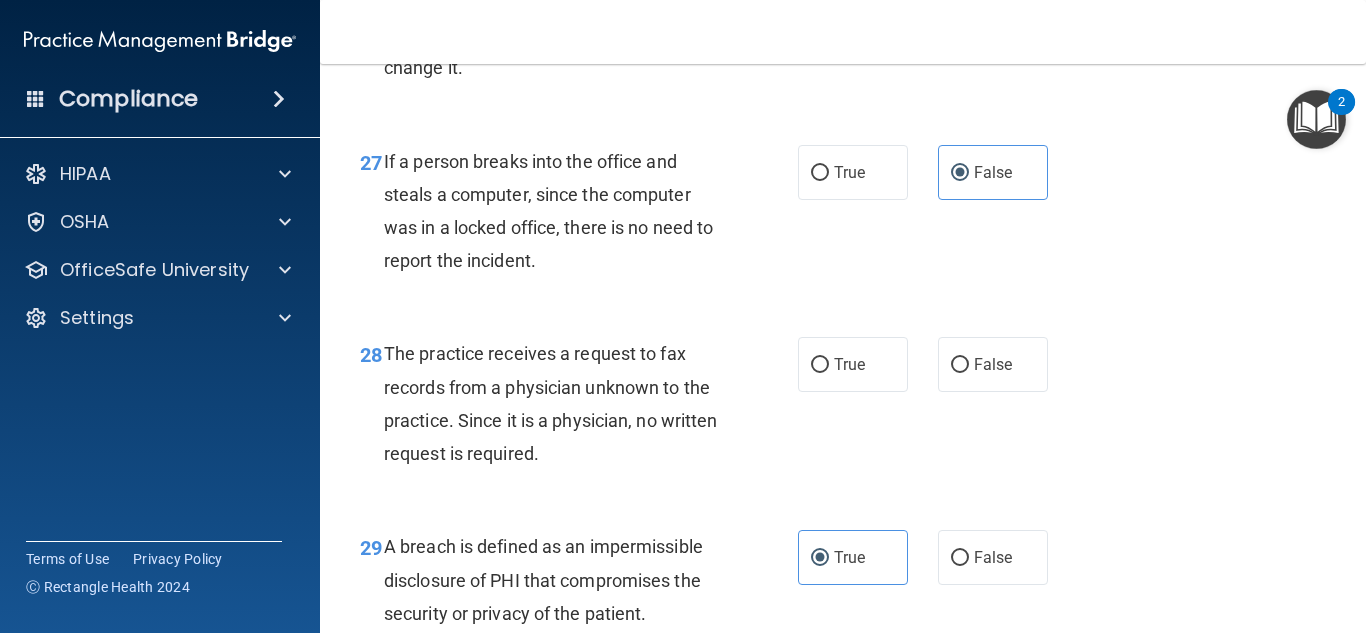 scroll, scrollTop: 5099, scrollLeft: 0, axis: vertical 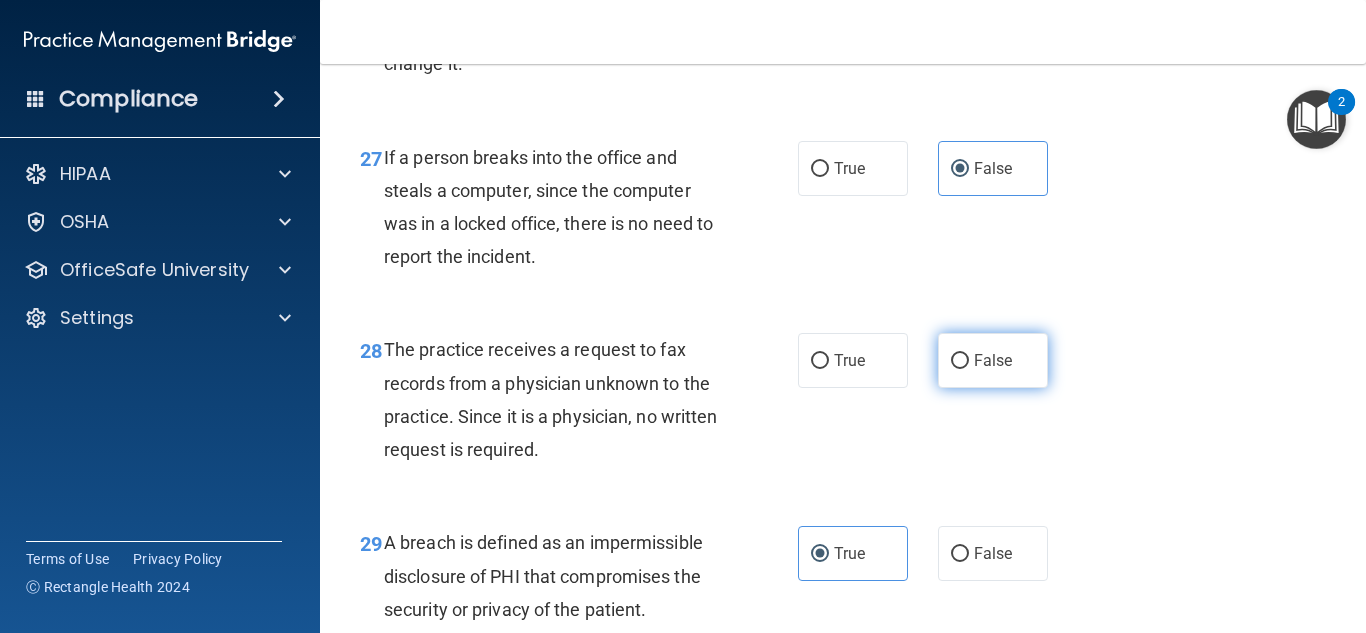 click on "False" at bounding box center (993, 360) 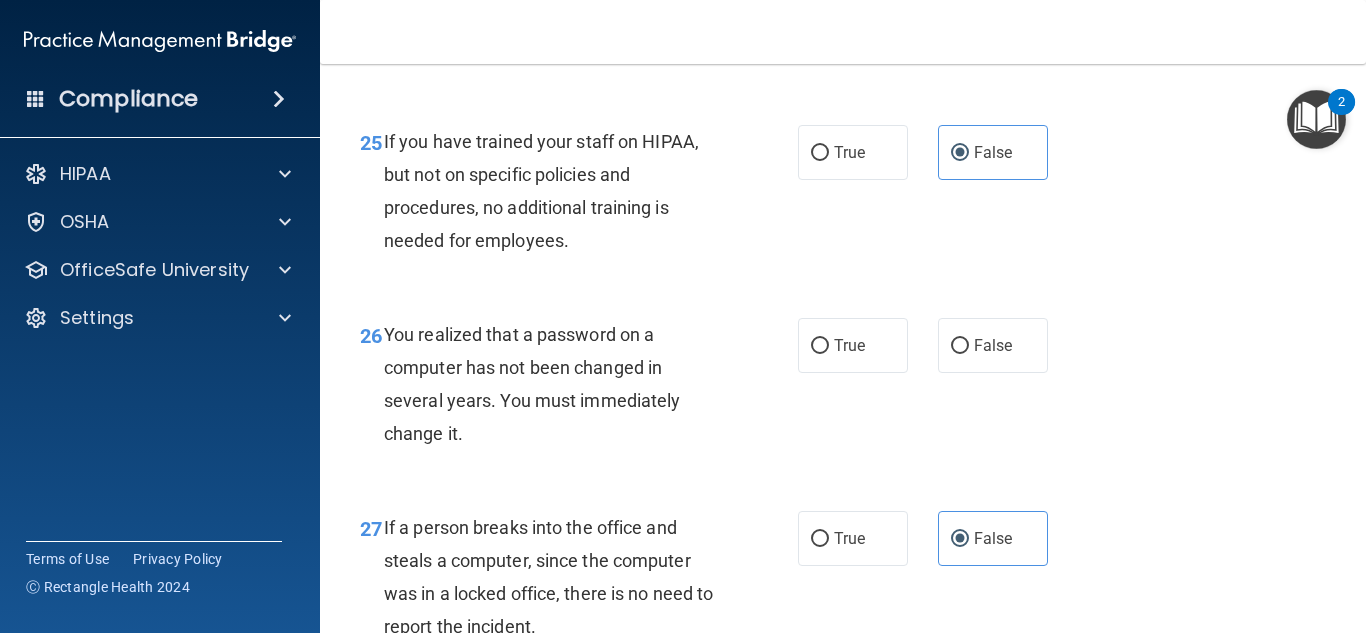 scroll, scrollTop: 4723, scrollLeft: 0, axis: vertical 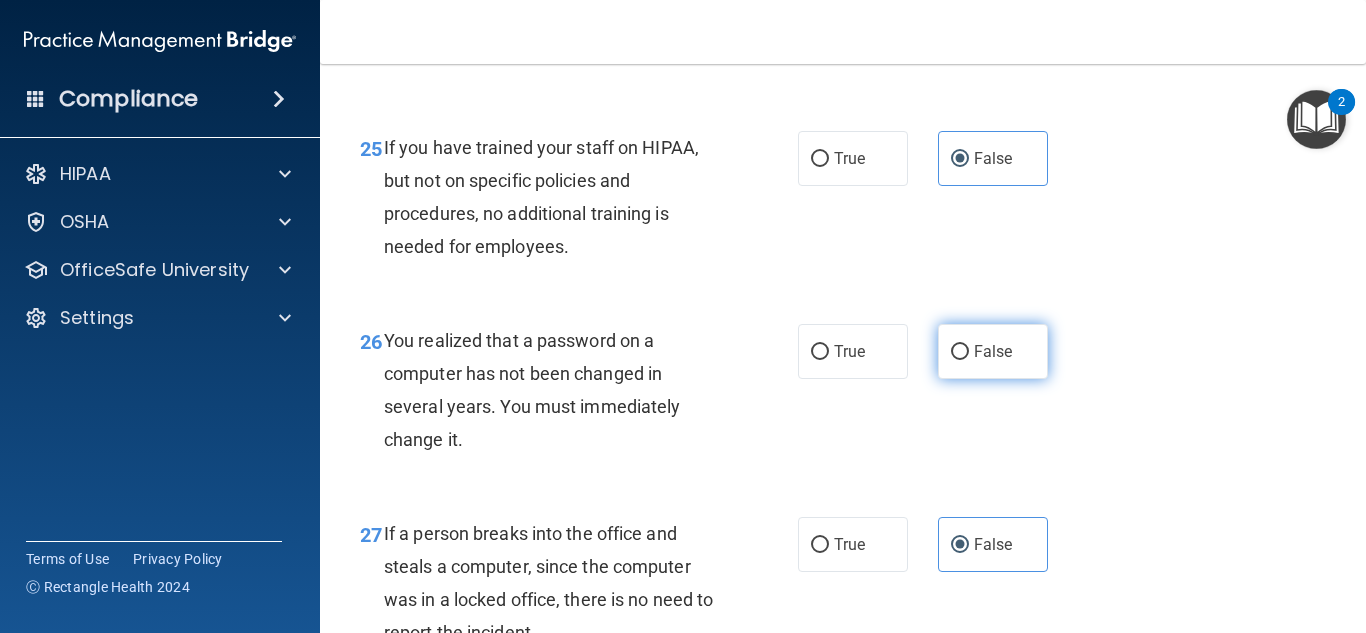 click on "False" at bounding box center (993, 351) 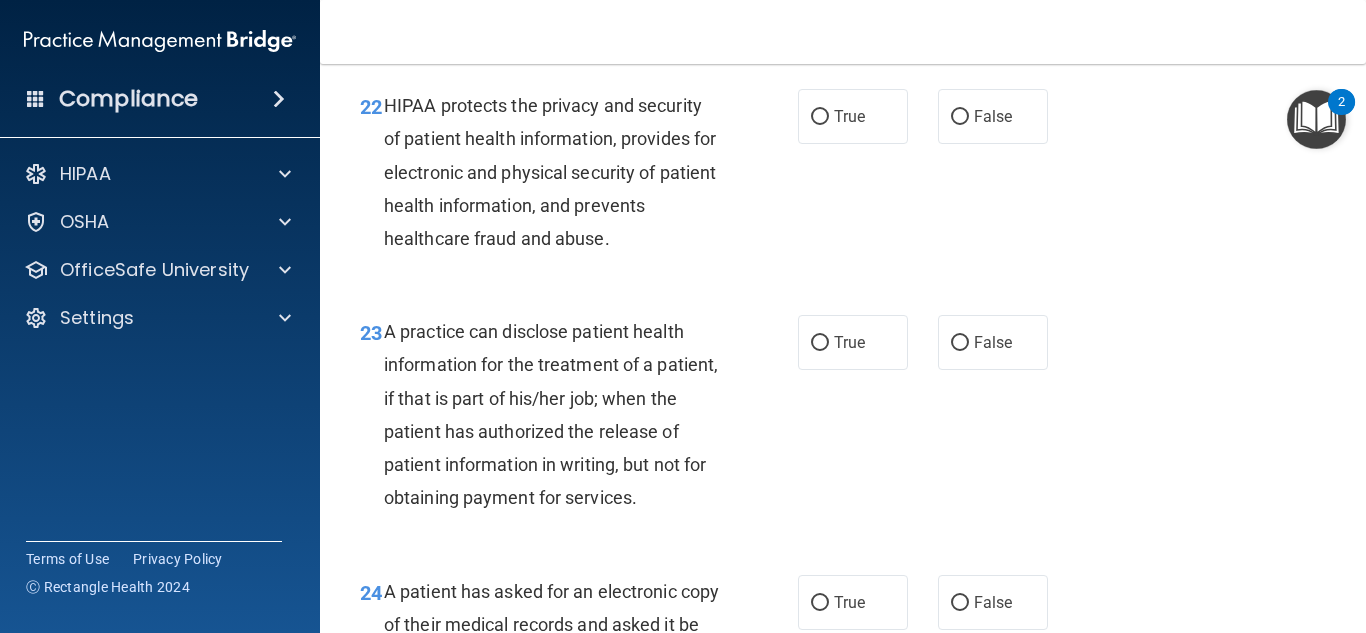 scroll, scrollTop: 4018, scrollLeft: 0, axis: vertical 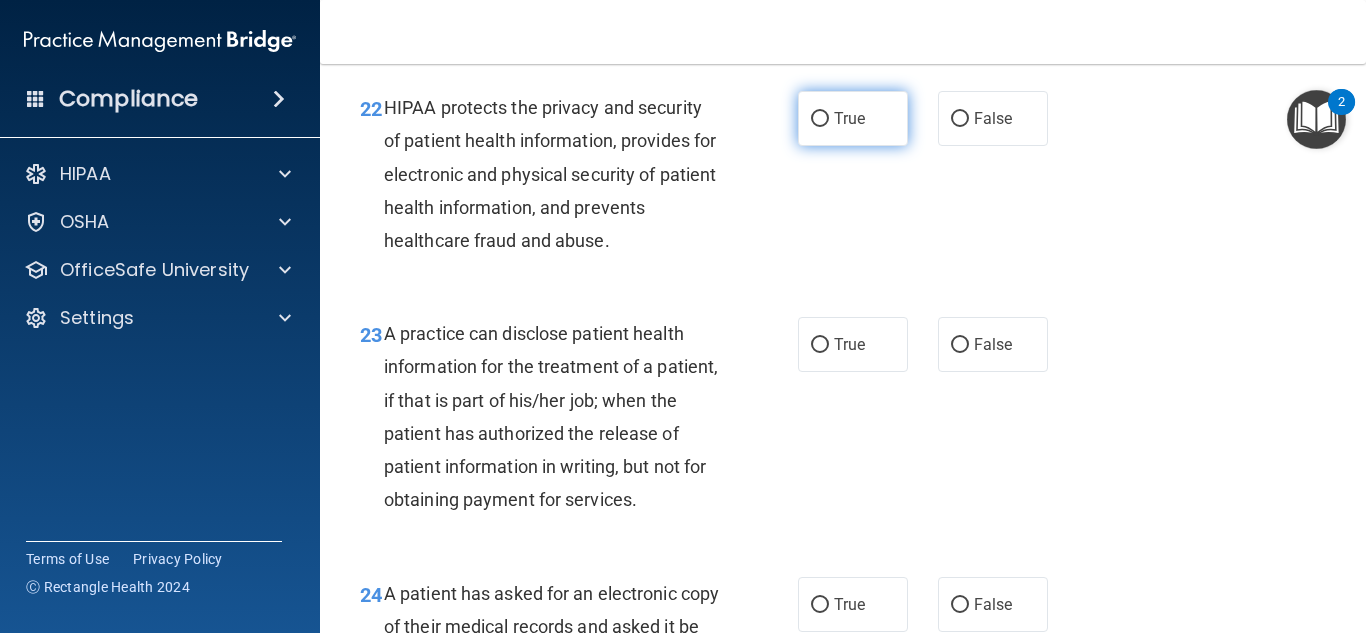 click on "True" at bounding box center [853, 118] 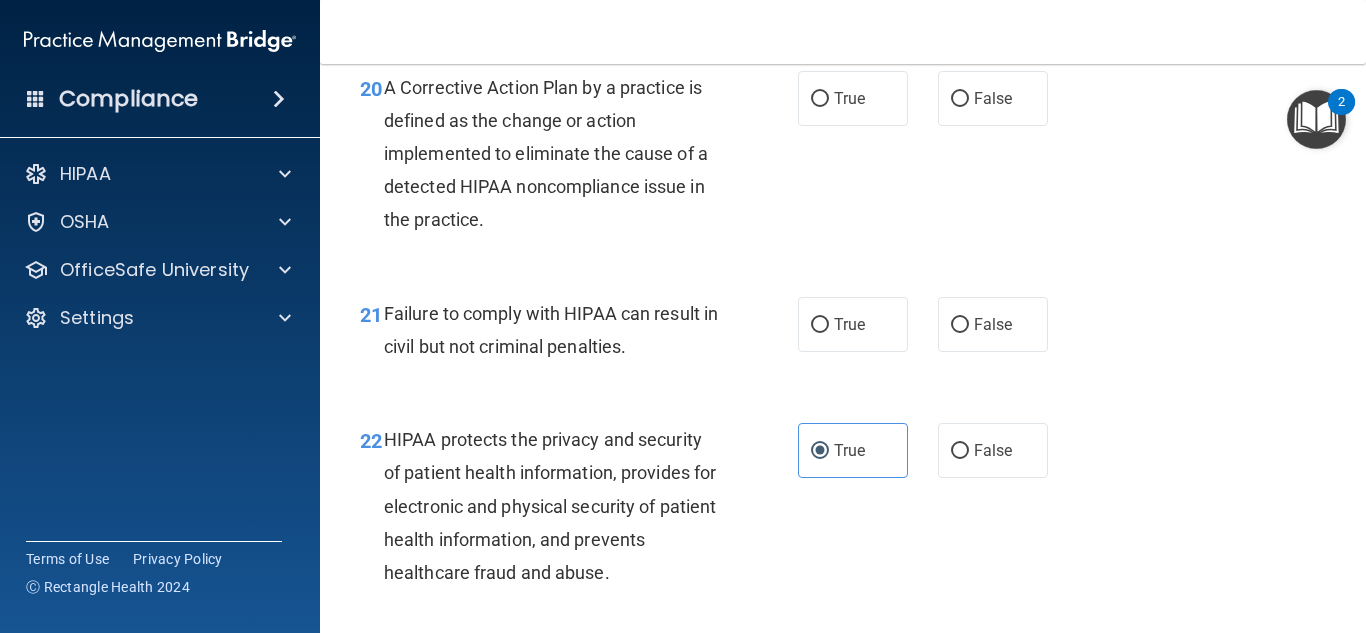scroll, scrollTop: 3667, scrollLeft: 0, axis: vertical 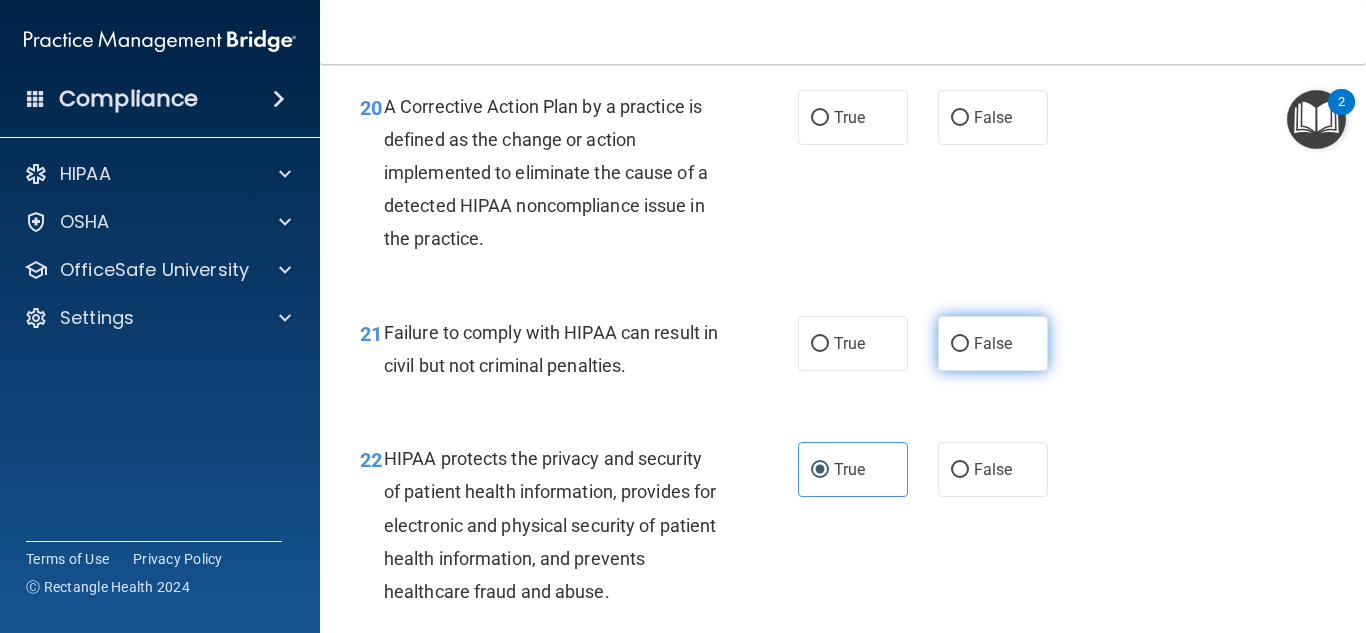 click on "False" at bounding box center (993, 343) 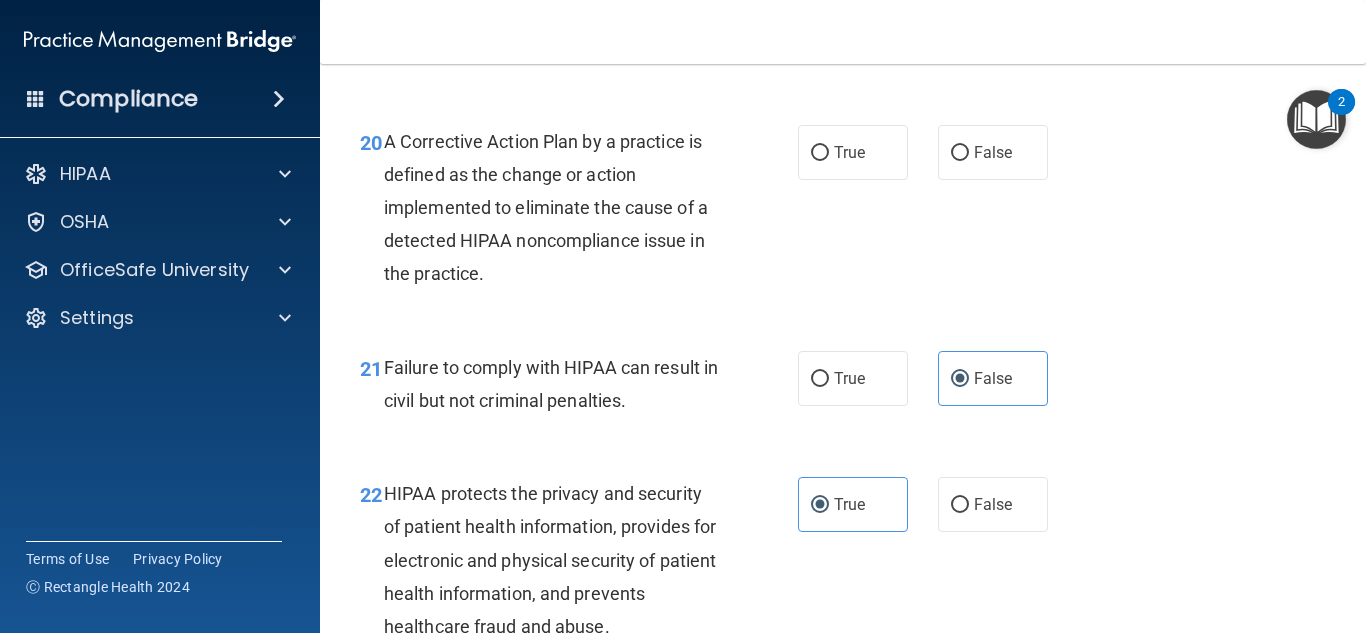 scroll, scrollTop: 3630, scrollLeft: 0, axis: vertical 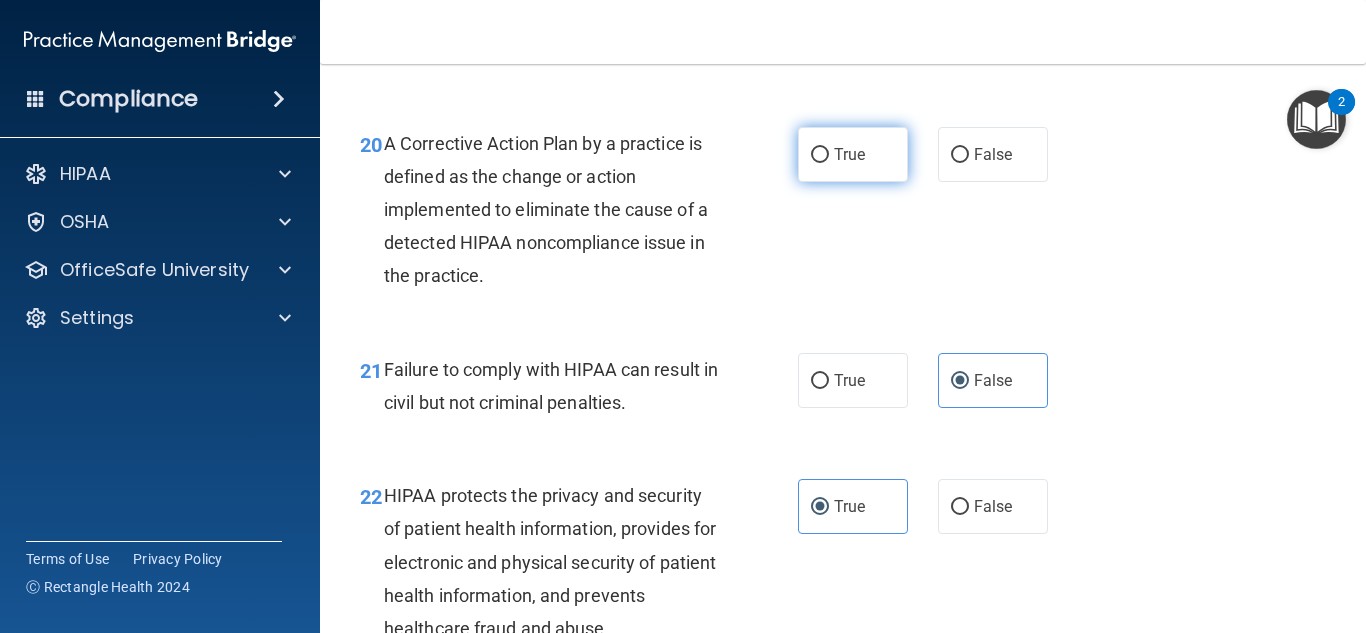 click on "True" at bounding box center (853, 154) 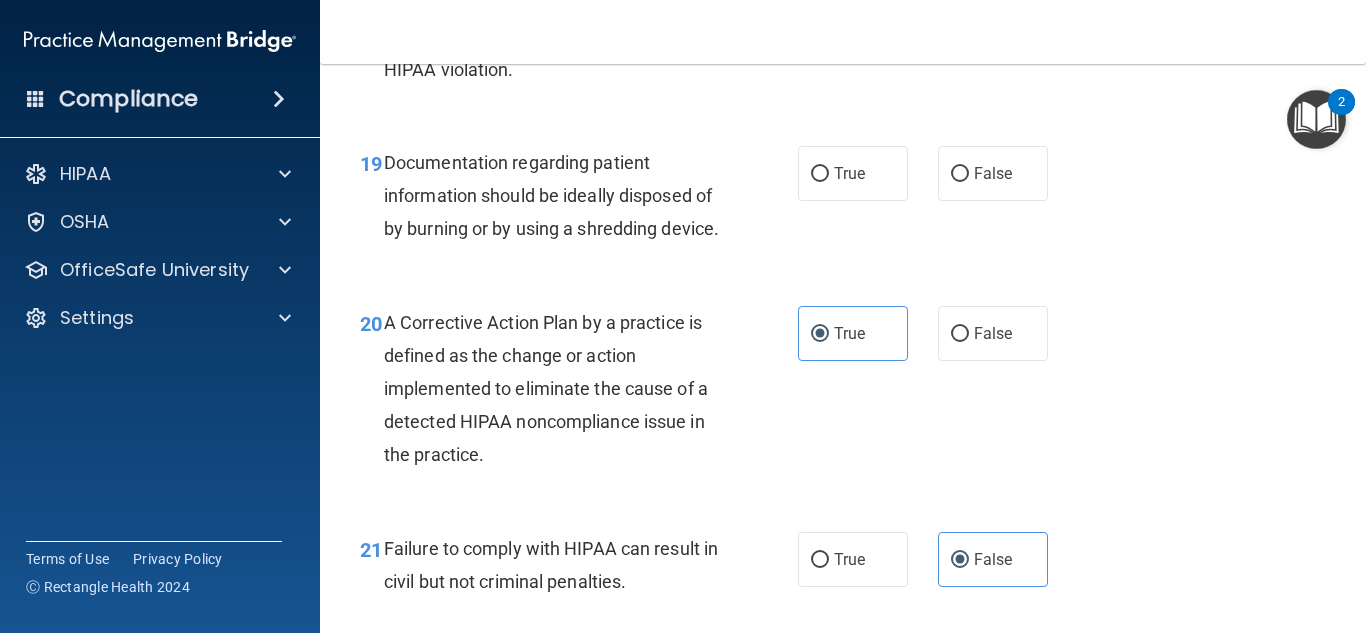 scroll, scrollTop: 3450, scrollLeft: 0, axis: vertical 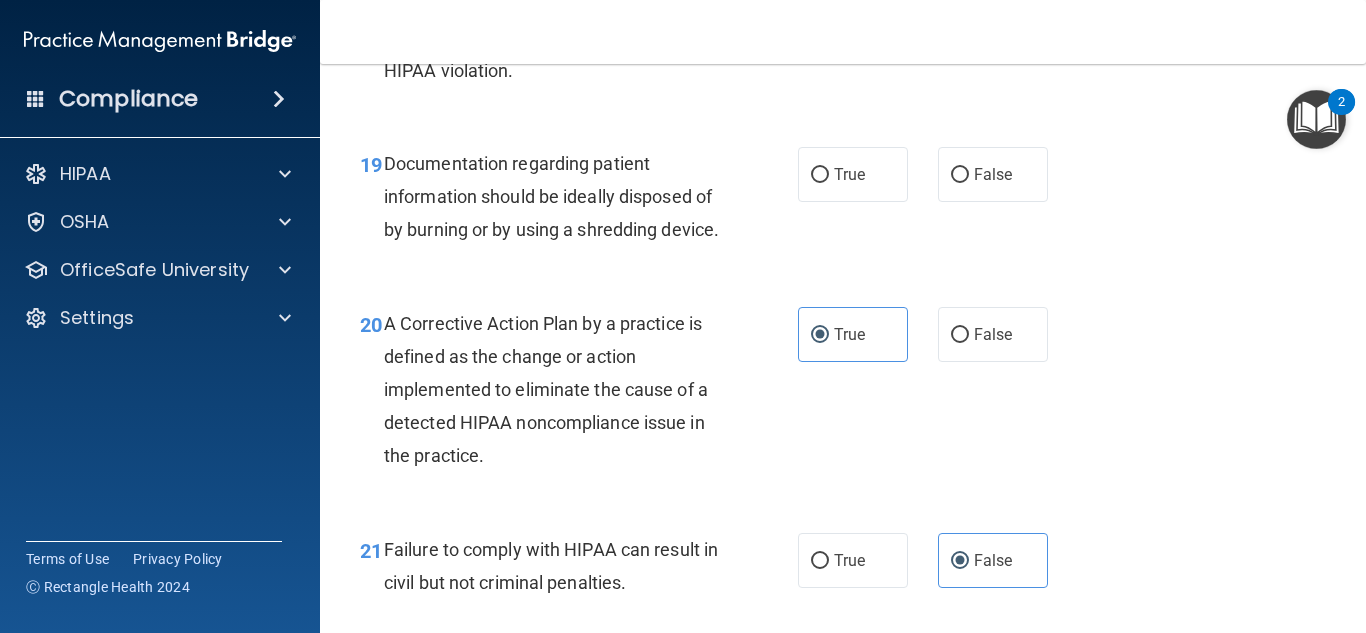 click on "19       Documentation regarding patient information should be ideally disposed of by burning or by using a shredding device.                 True           False" at bounding box center [843, 202] 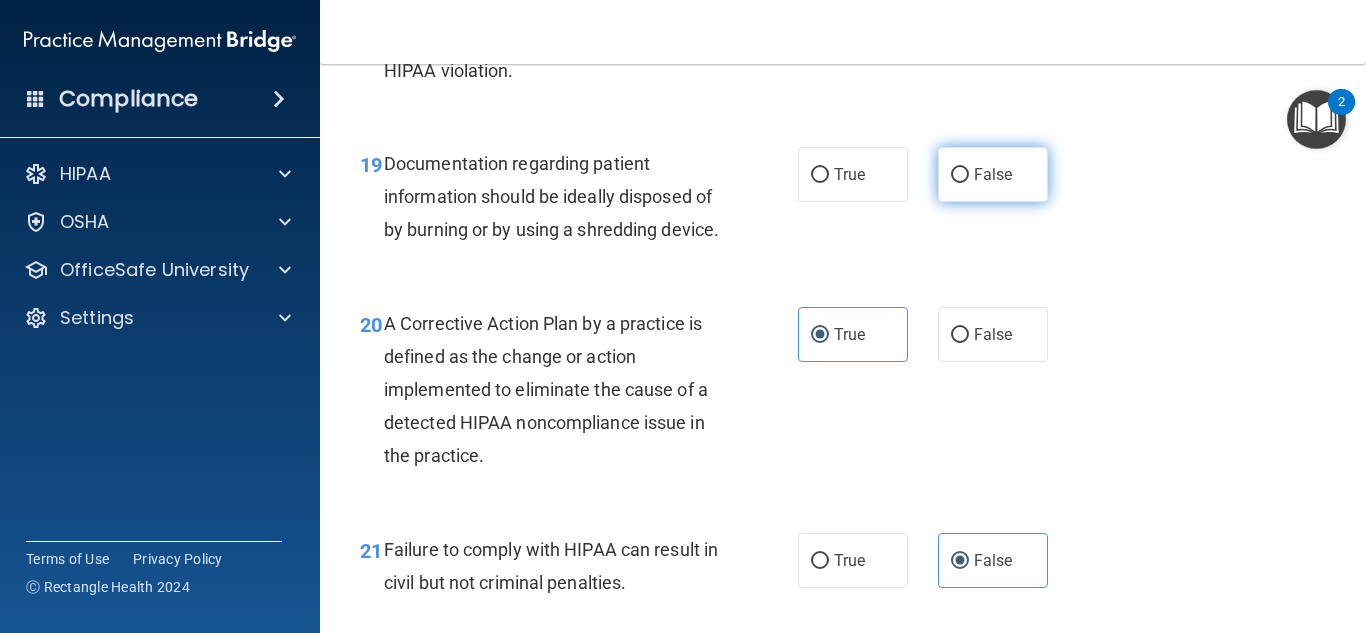 click on "False" at bounding box center (993, 174) 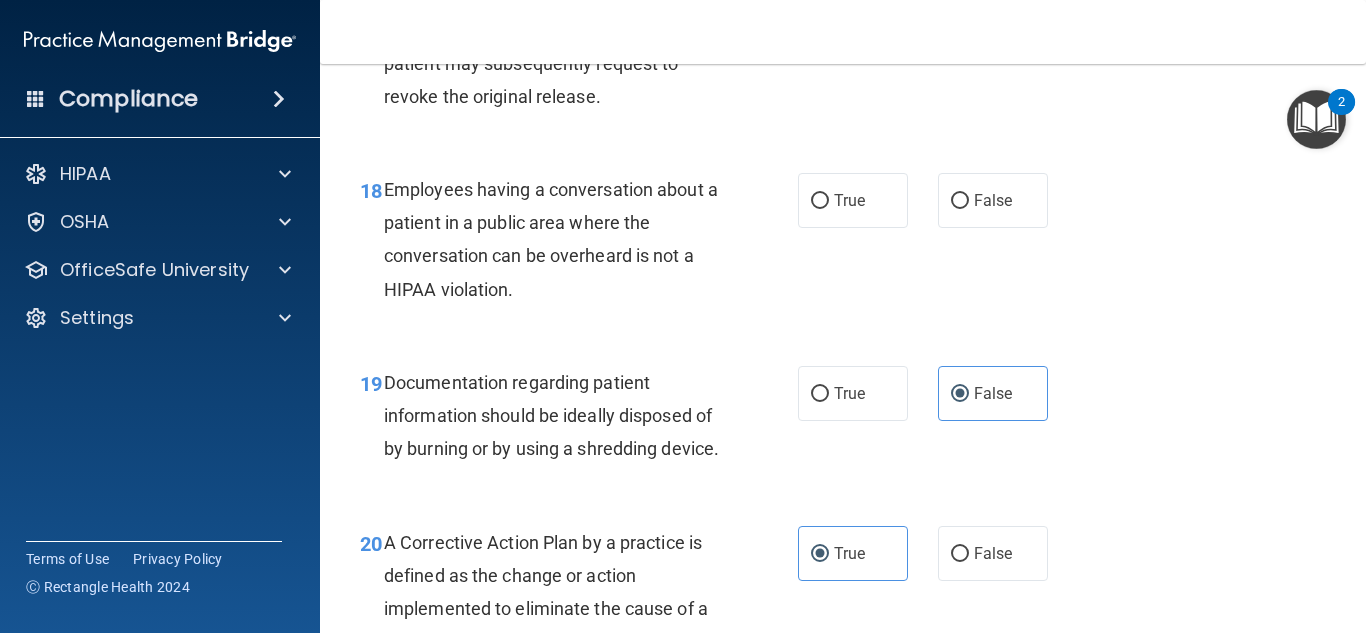 scroll, scrollTop: 3230, scrollLeft: 0, axis: vertical 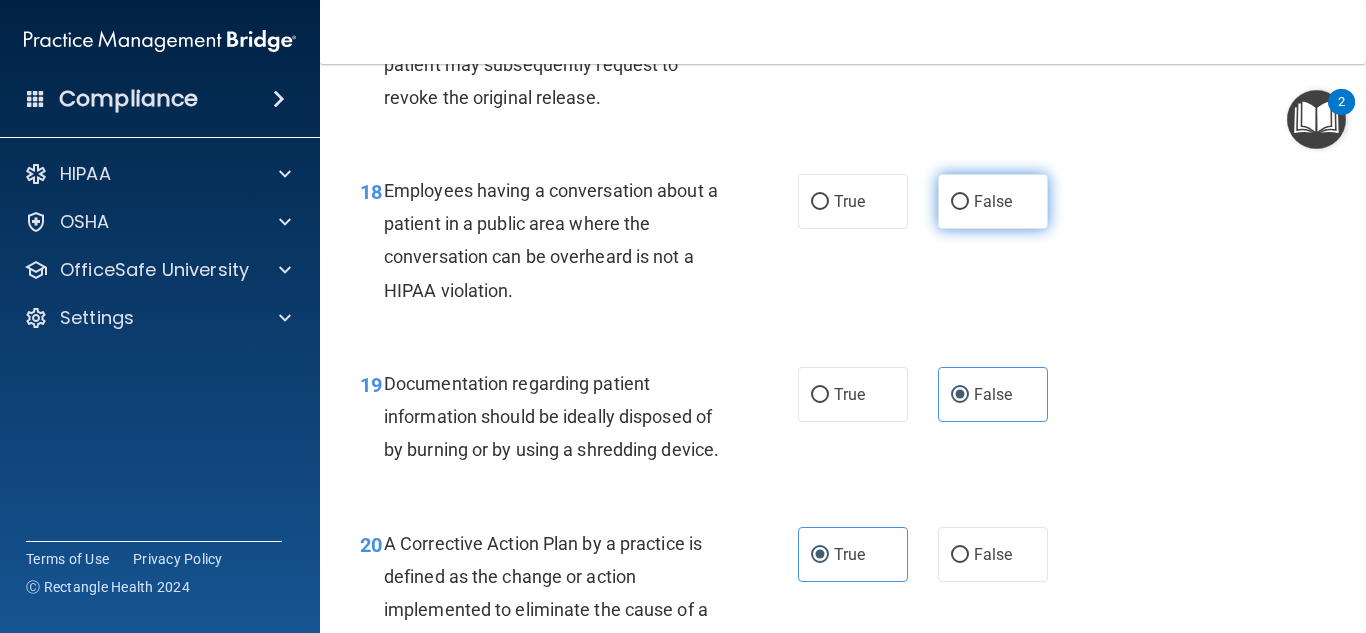 click on "False" at bounding box center [993, 201] 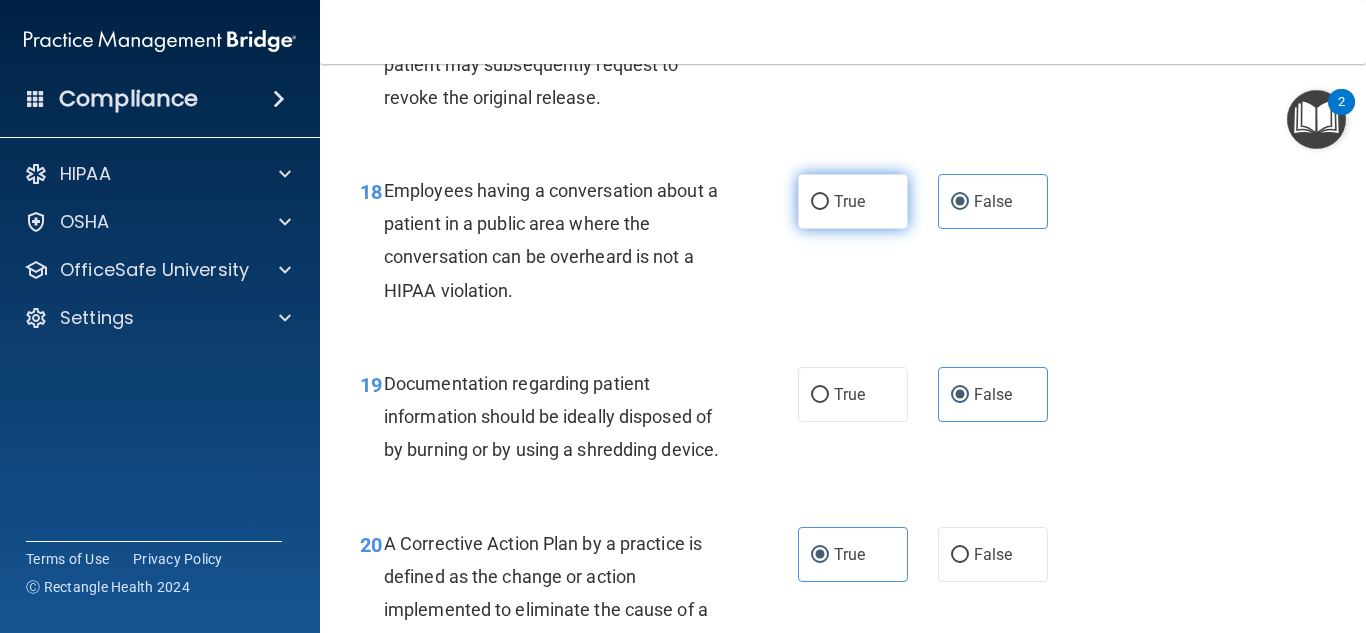 click on "True" at bounding box center [853, 201] 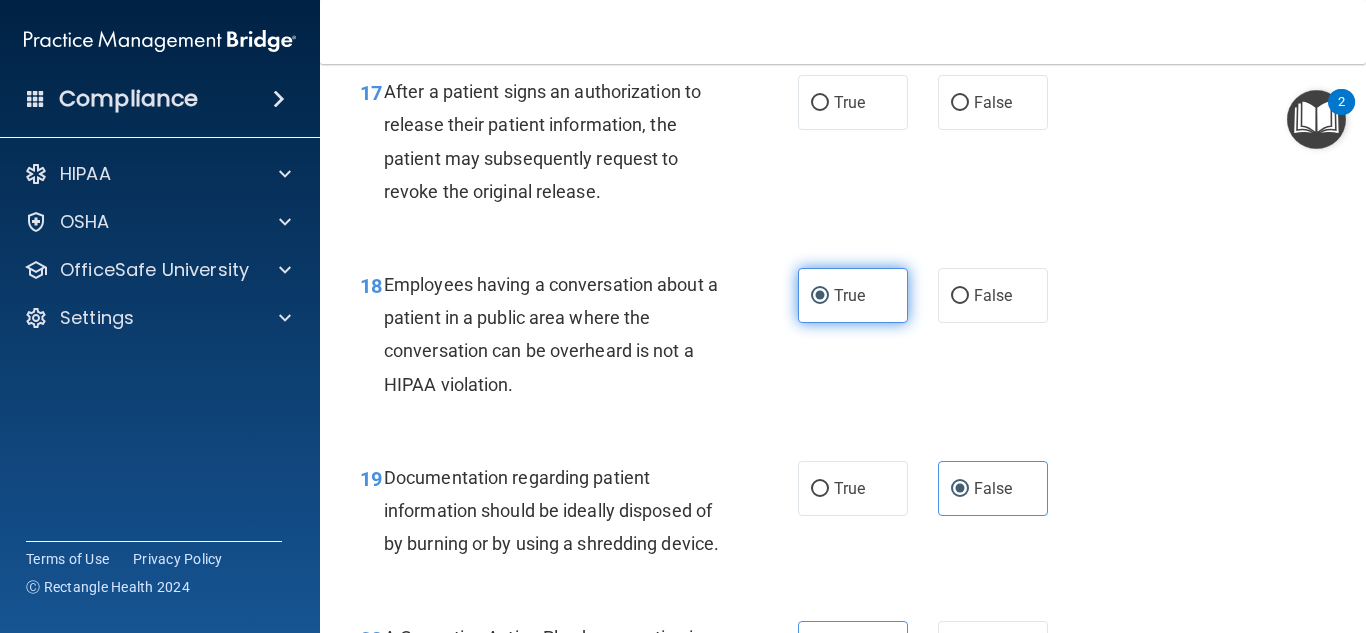 scroll, scrollTop: 3108, scrollLeft: 0, axis: vertical 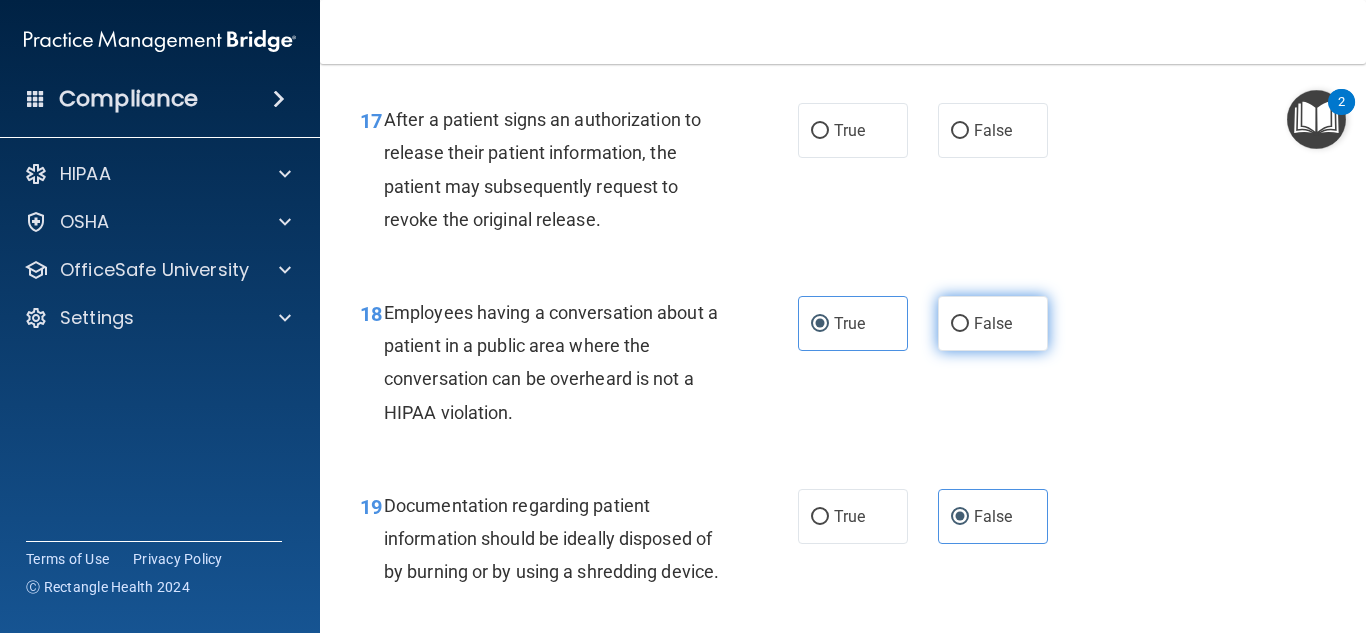 click on "False" at bounding box center (993, 323) 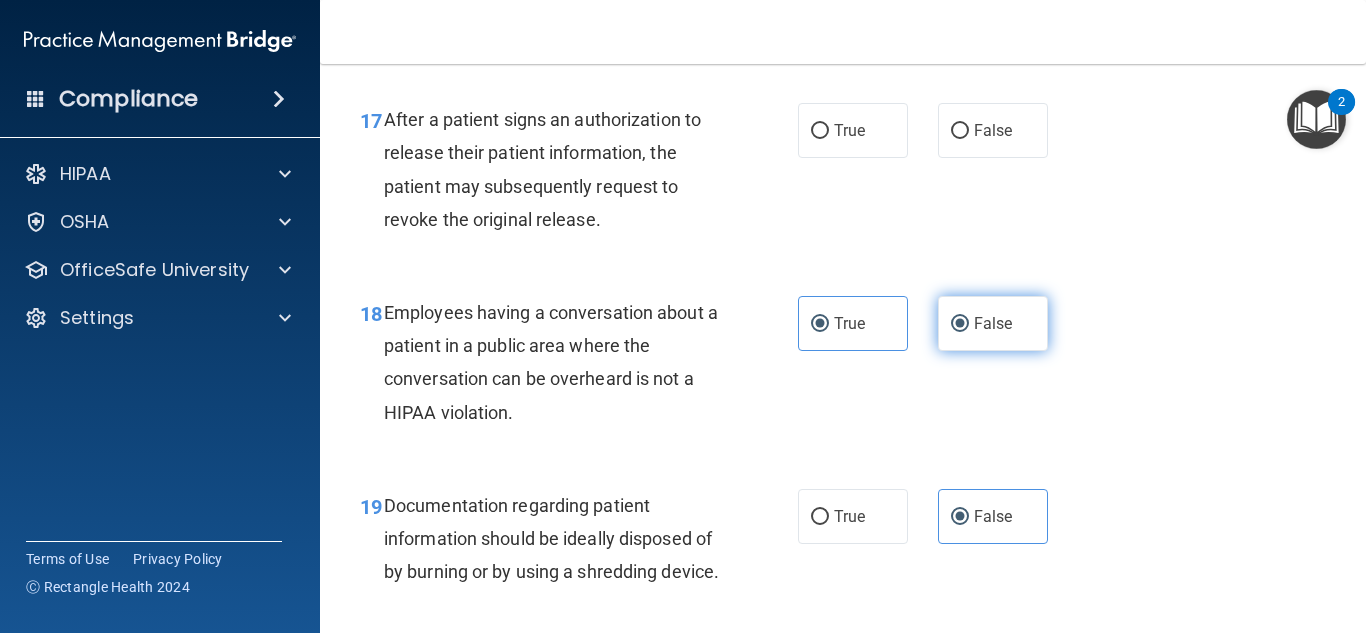 radio on "false" 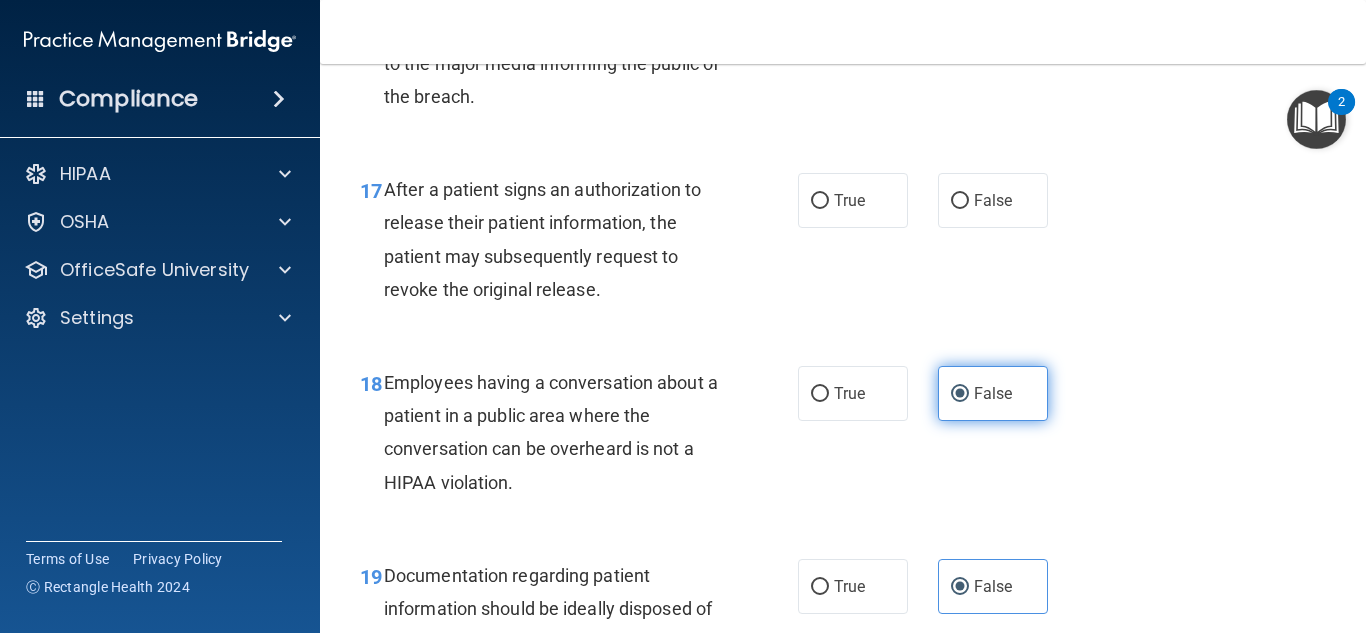scroll, scrollTop: 3031, scrollLeft: 0, axis: vertical 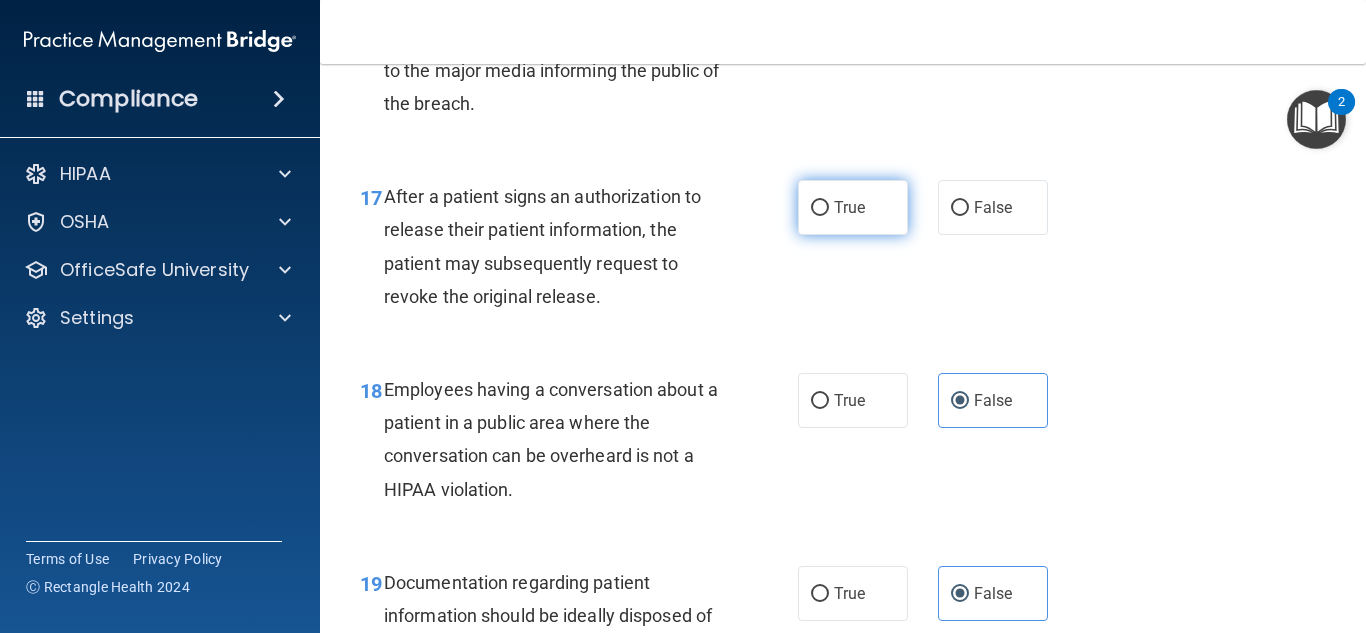 click on "True" at bounding box center [853, 207] 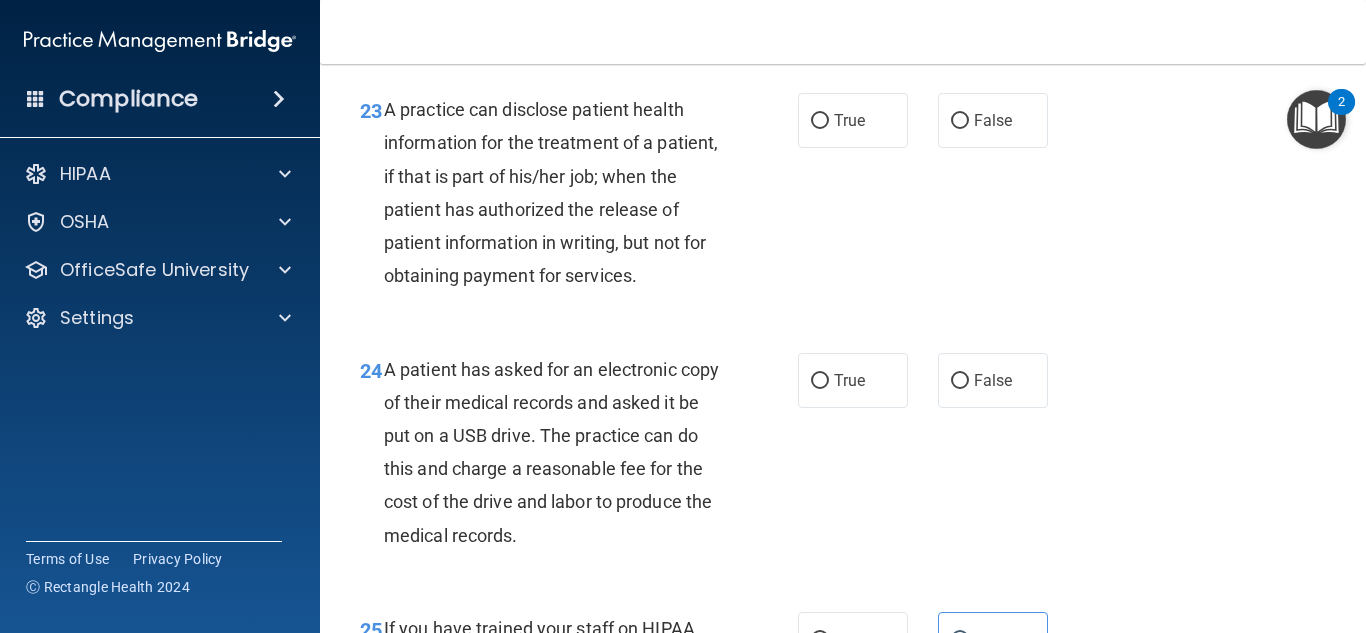 scroll, scrollTop: 4241, scrollLeft: 0, axis: vertical 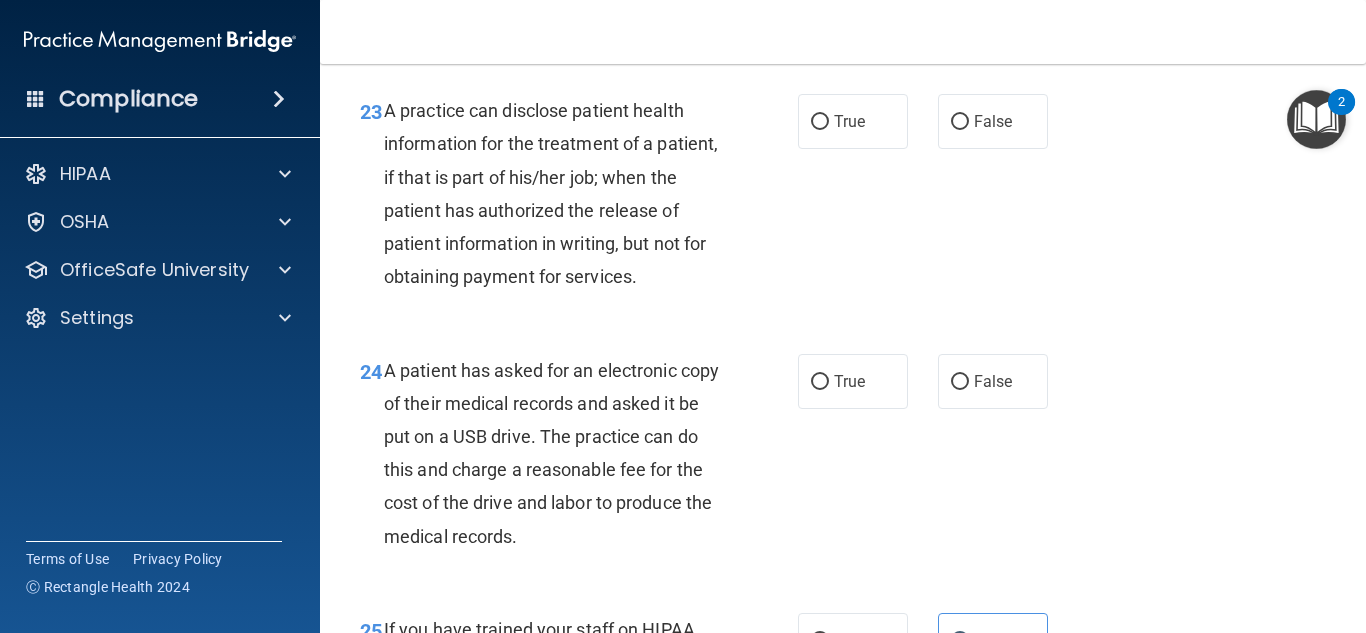 click on "23       A practice can disclose patient health information for the treatment of a patient, if that is part of his/her job; when the patient has authorized the release of patient information in writing, but not for obtaining payment for services.                 True           False" at bounding box center [843, 198] 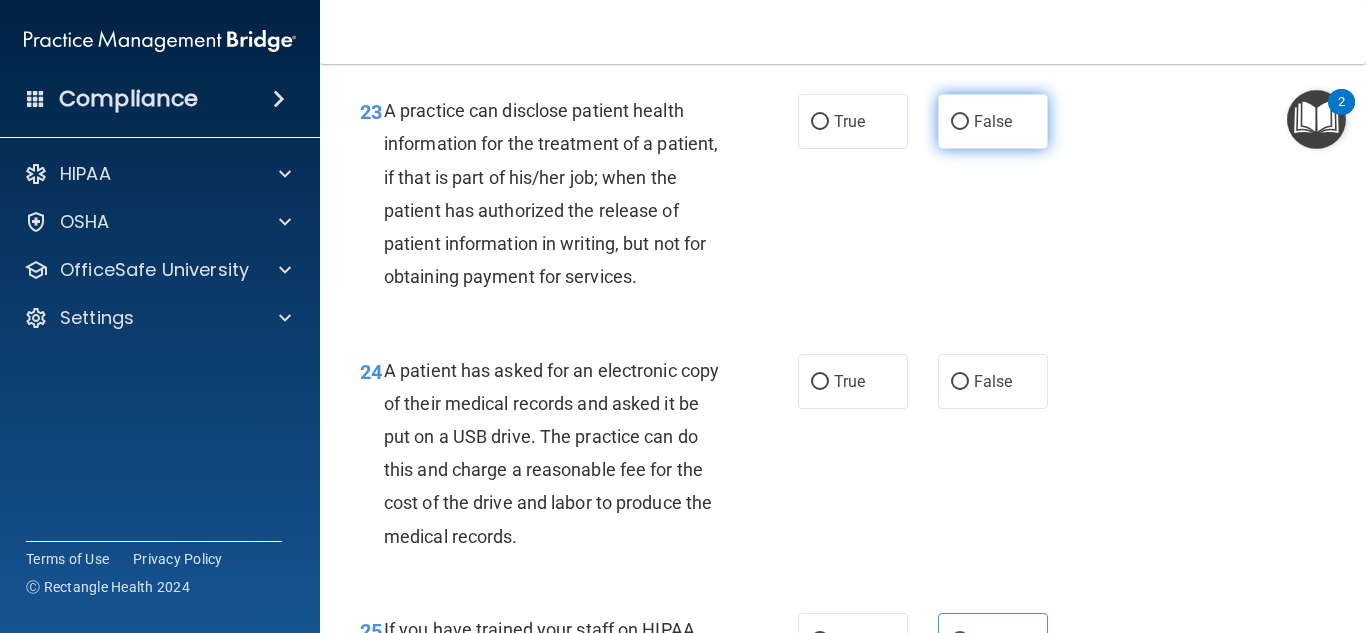 click on "False" at bounding box center (960, 122) 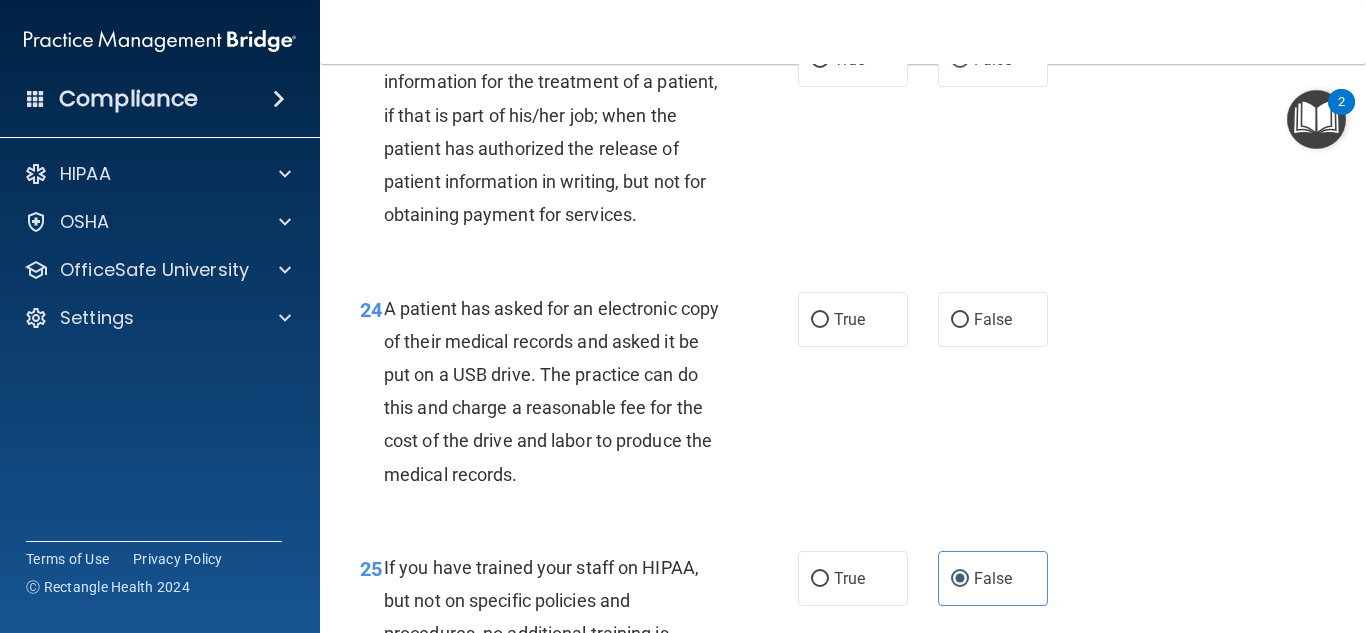 scroll, scrollTop: 4304, scrollLeft: 0, axis: vertical 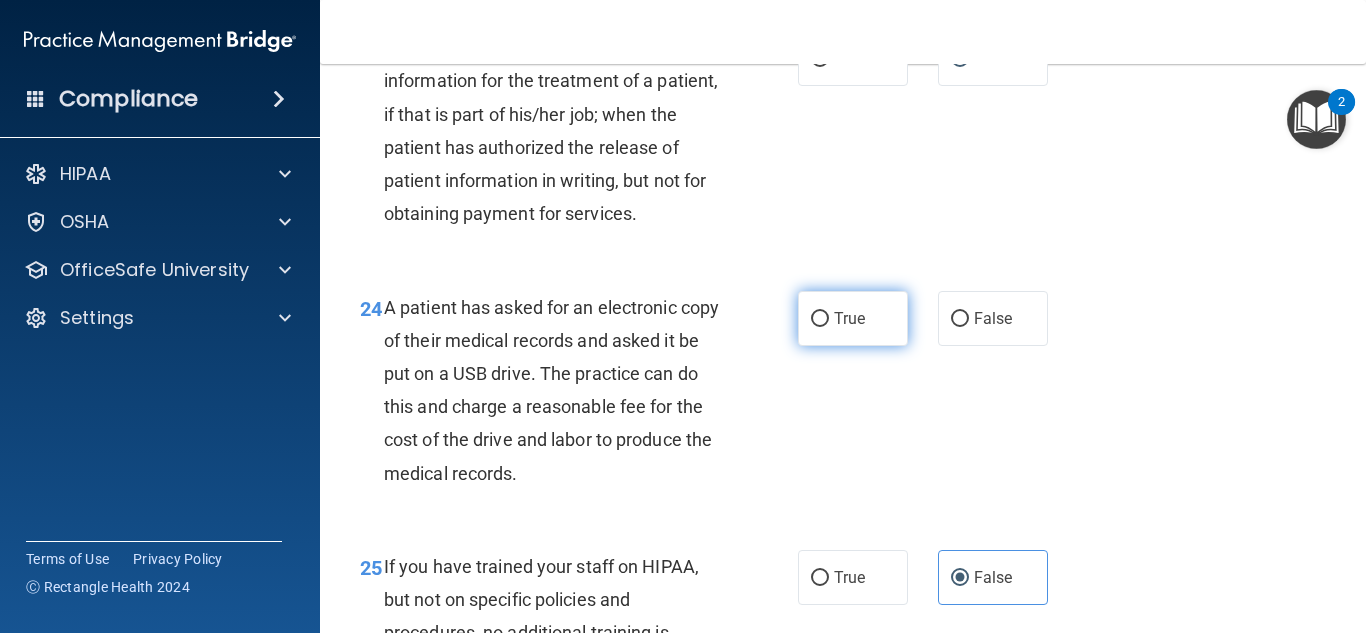 click on "True" at bounding box center [853, 318] 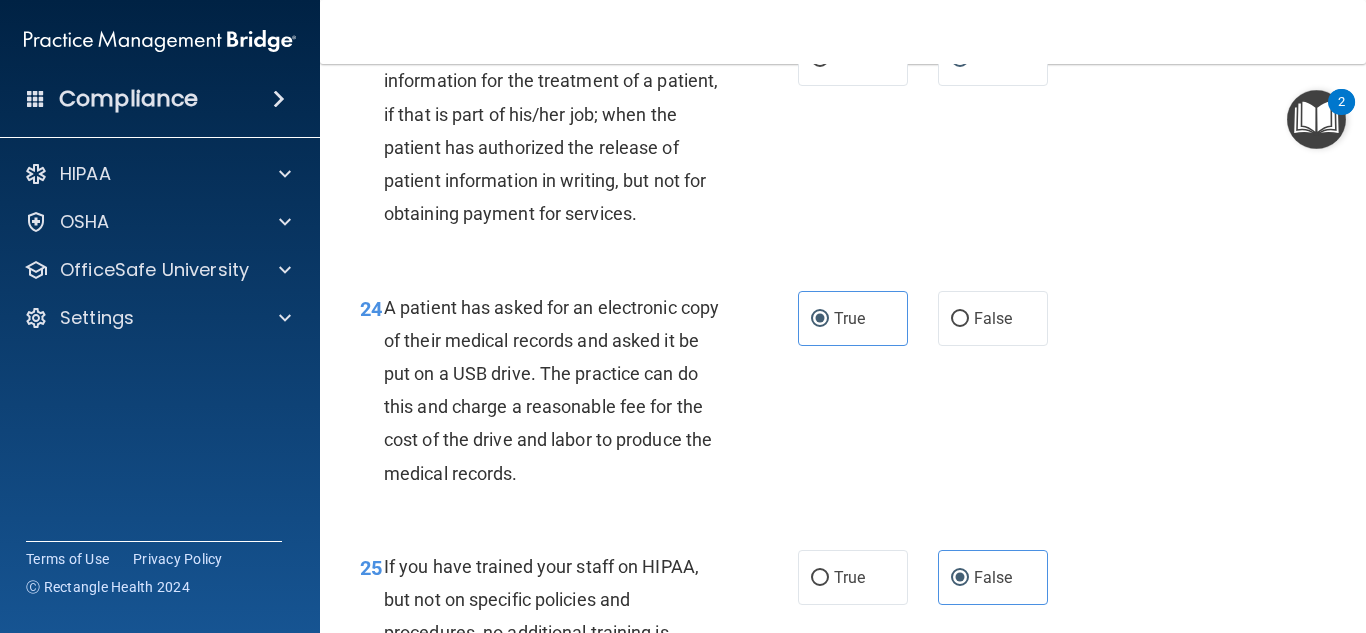 scroll, scrollTop: 5484, scrollLeft: 0, axis: vertical 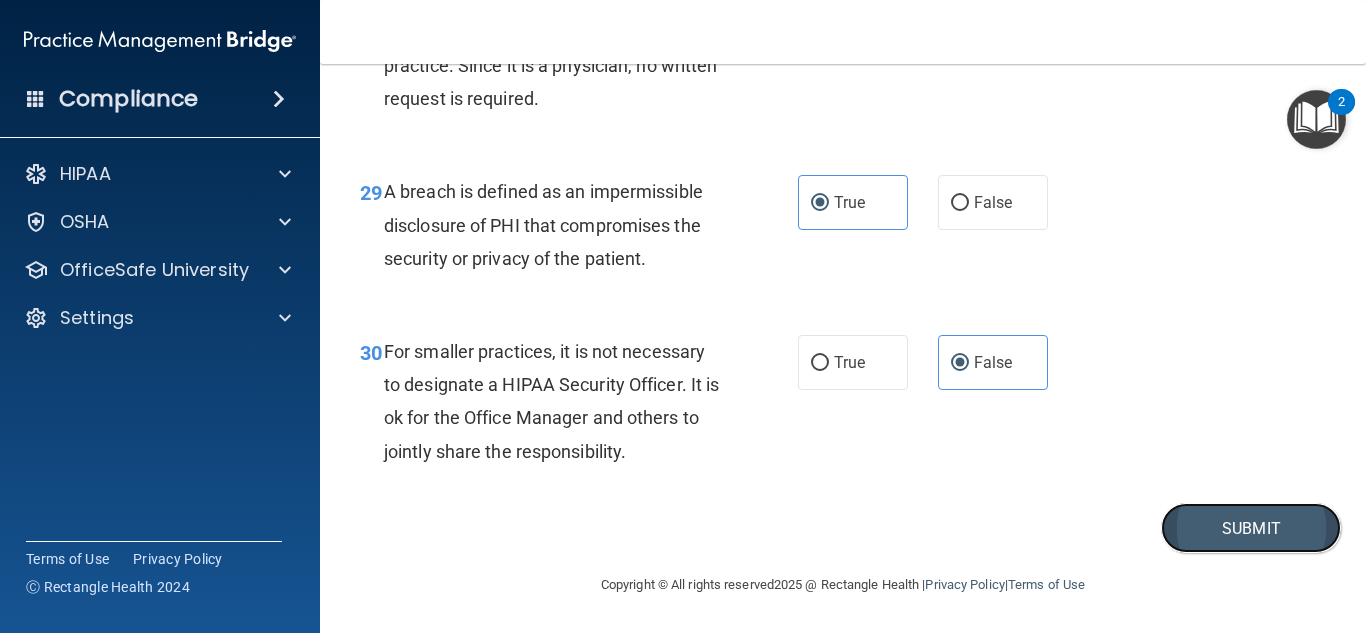 click on "Submit" at bounding box center [1251, 528] 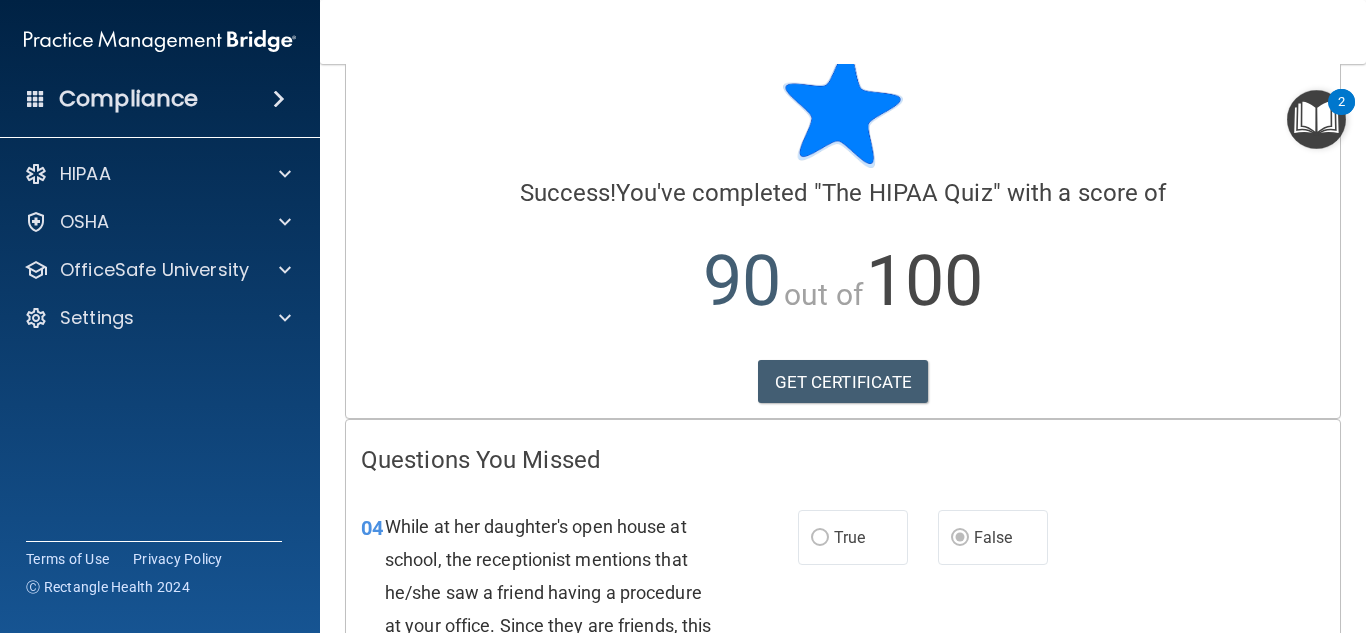 scroll, scrollTop: 0, scrollLeft: 0, axis: both 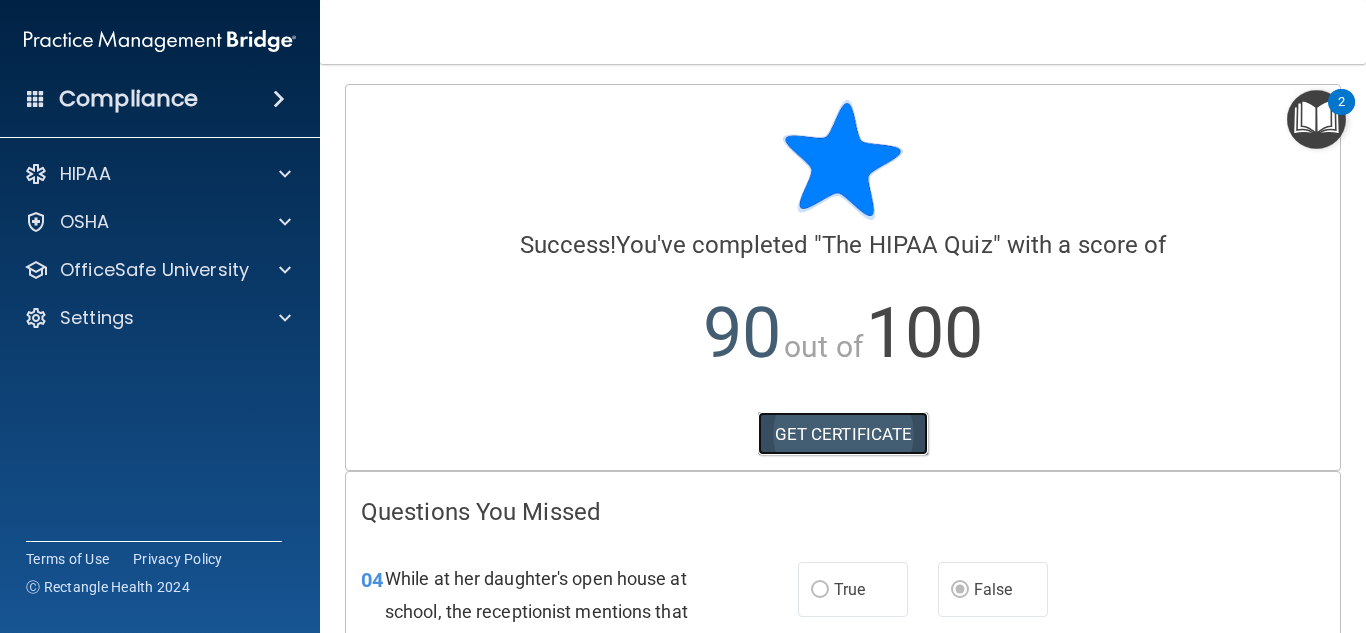 click on "GET CERTIFICATE" at bounding box center [843, 434] 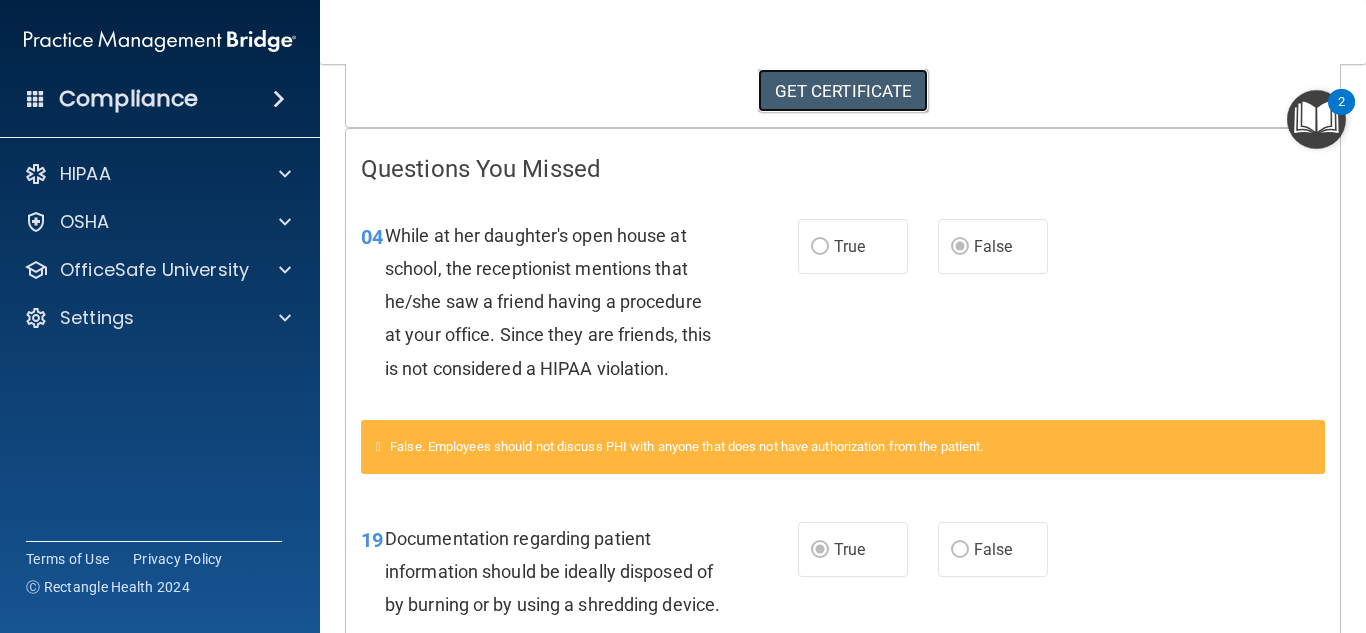 scroll, scrollTop: 0, scrollLeft: 0, axis: both 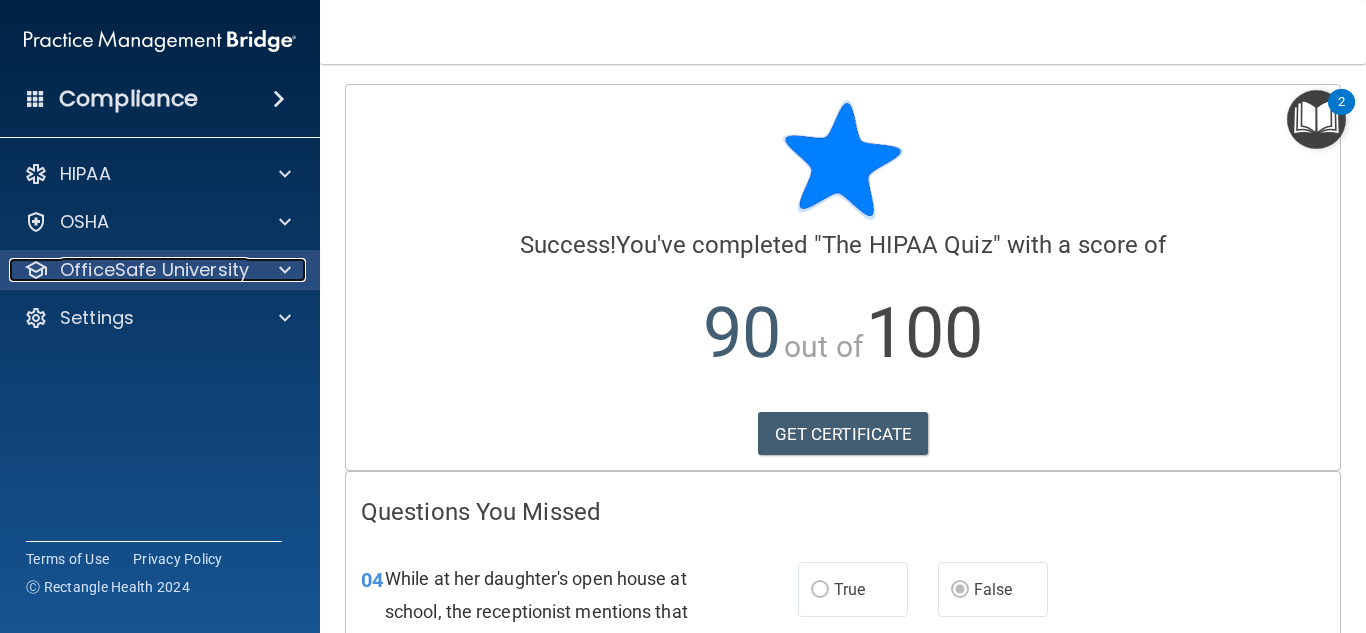 click at bounding box center [282, 270] 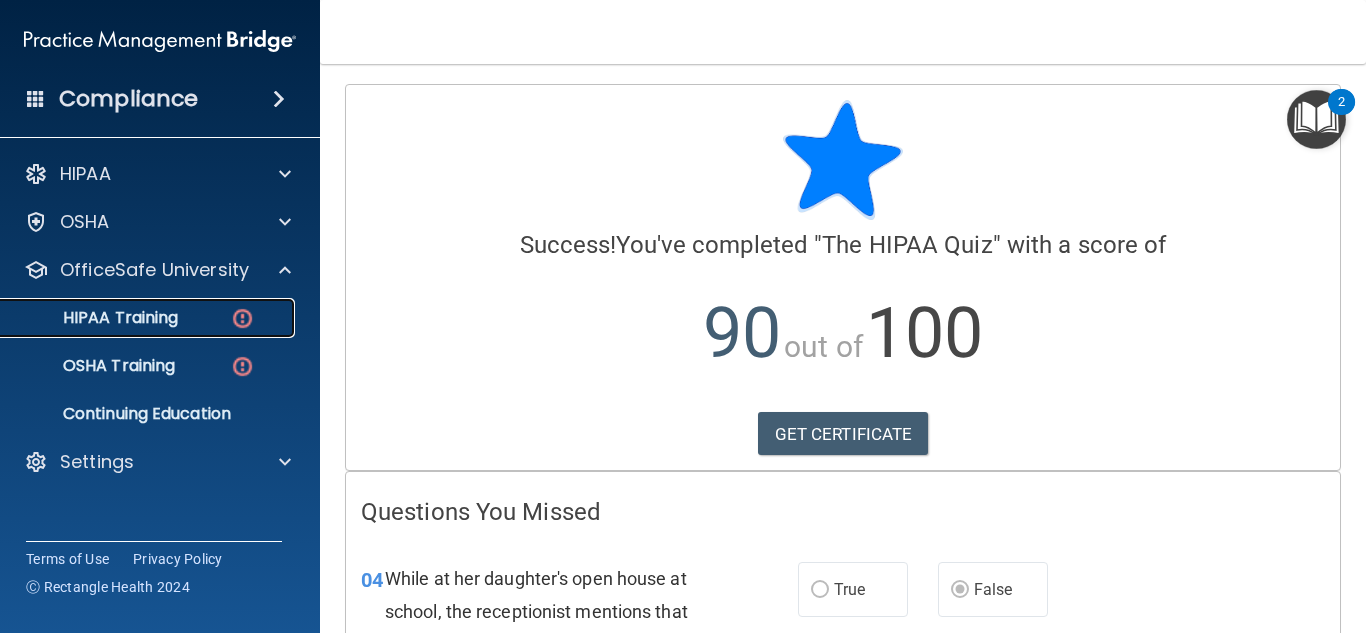 click on "HIPAA Training" at bounding box center (149, 318) 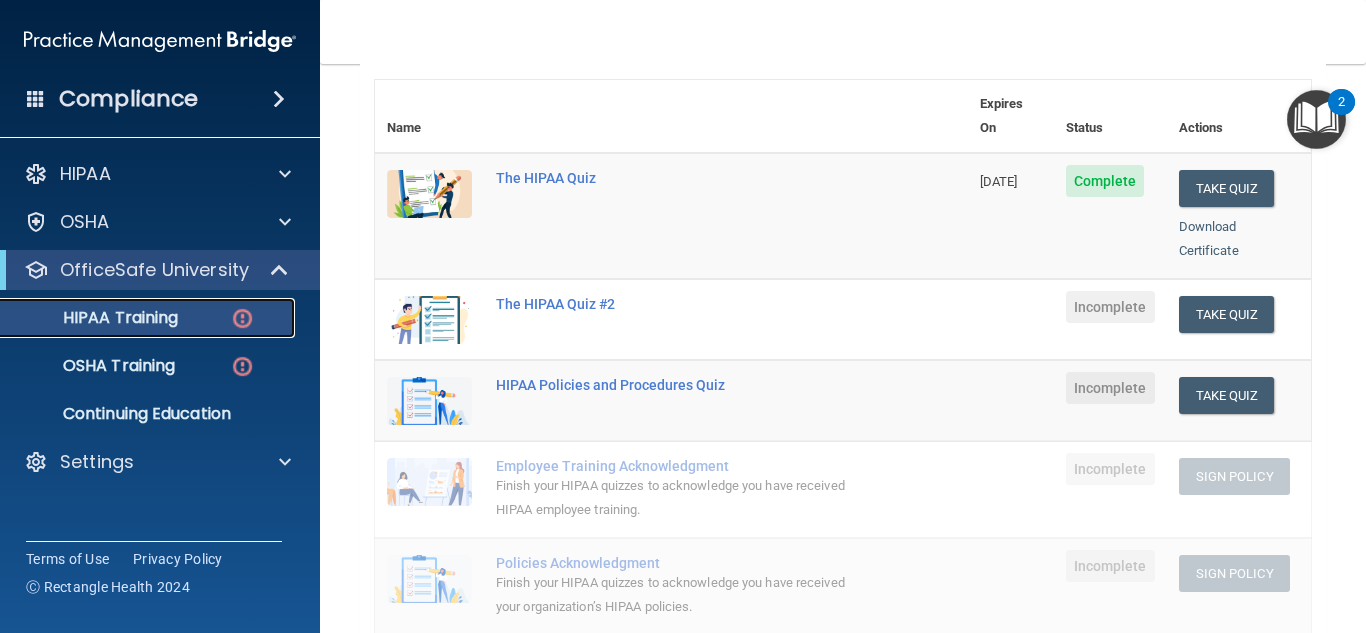 scroll, scrollTop: 224, scrollLeft: 0, axis: vertical 